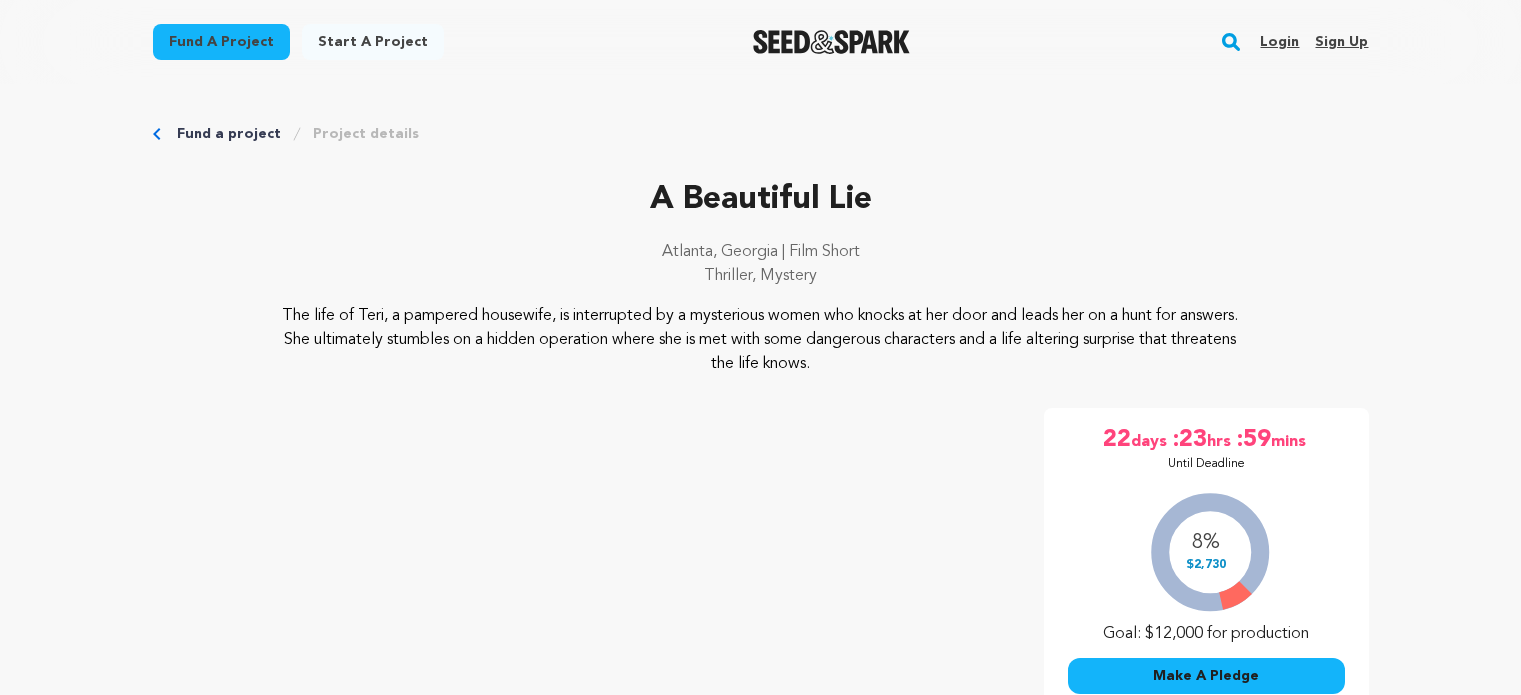scroll, scrollTop: 0, scrollLeft: 0, axis: both 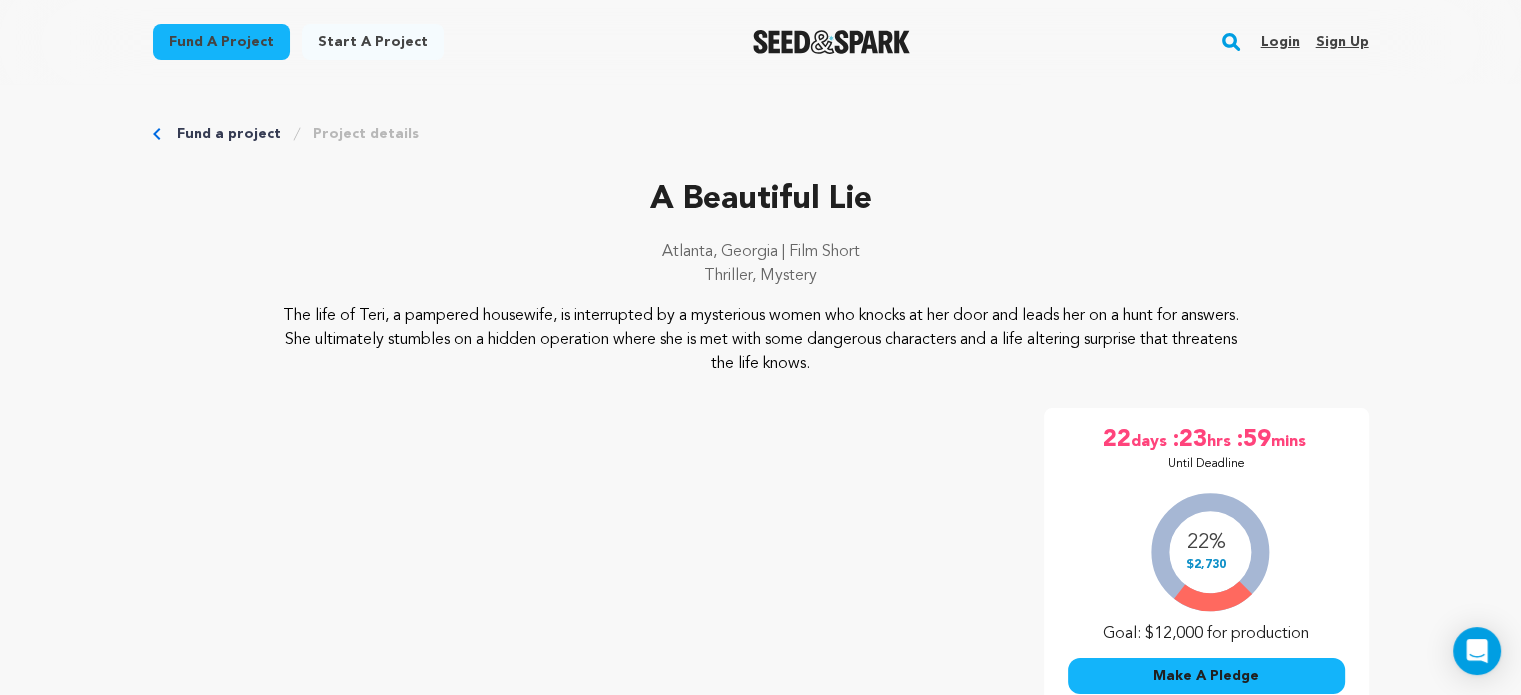 click on "Login" at bounding box center [1279, 42] 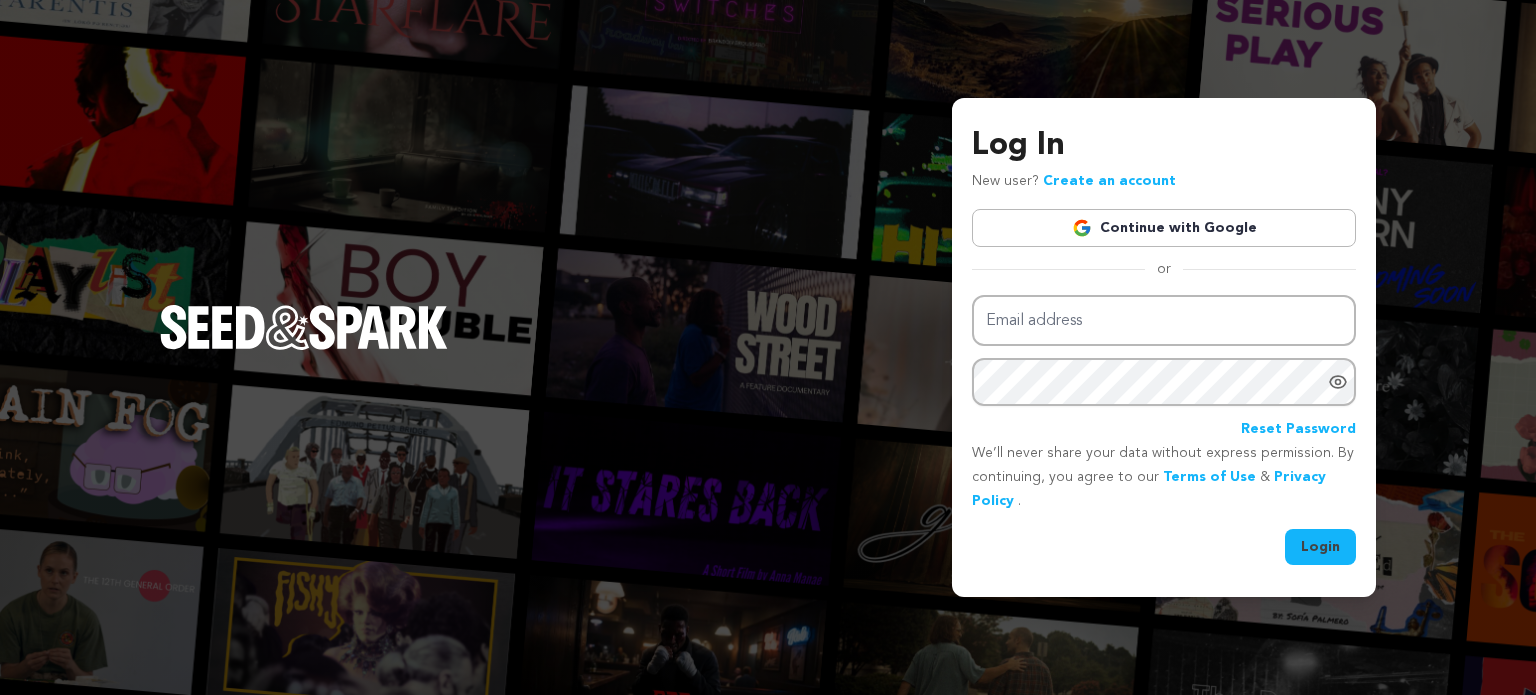 scroll, scrollTop: 0, scrollLeft: 0, axis: both 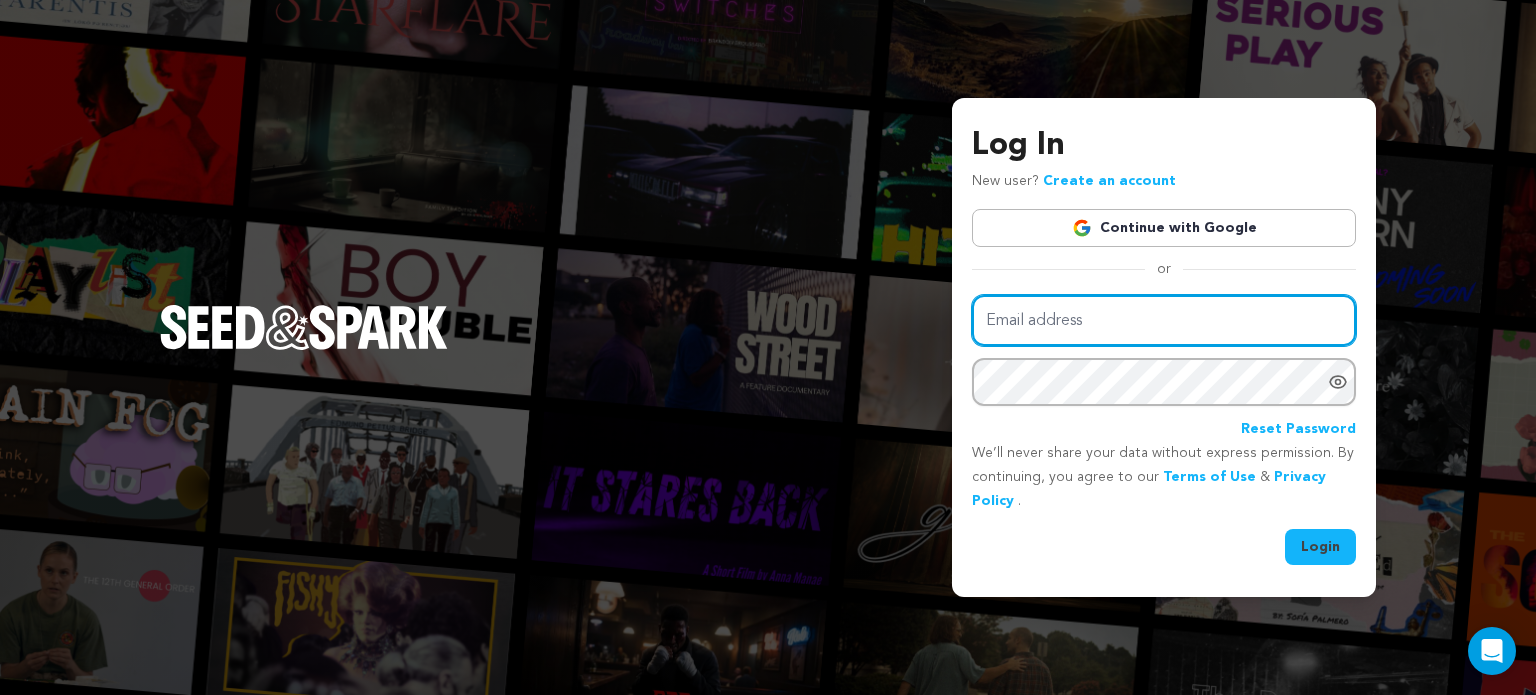 type on "deshele.taylor@gmail.com" 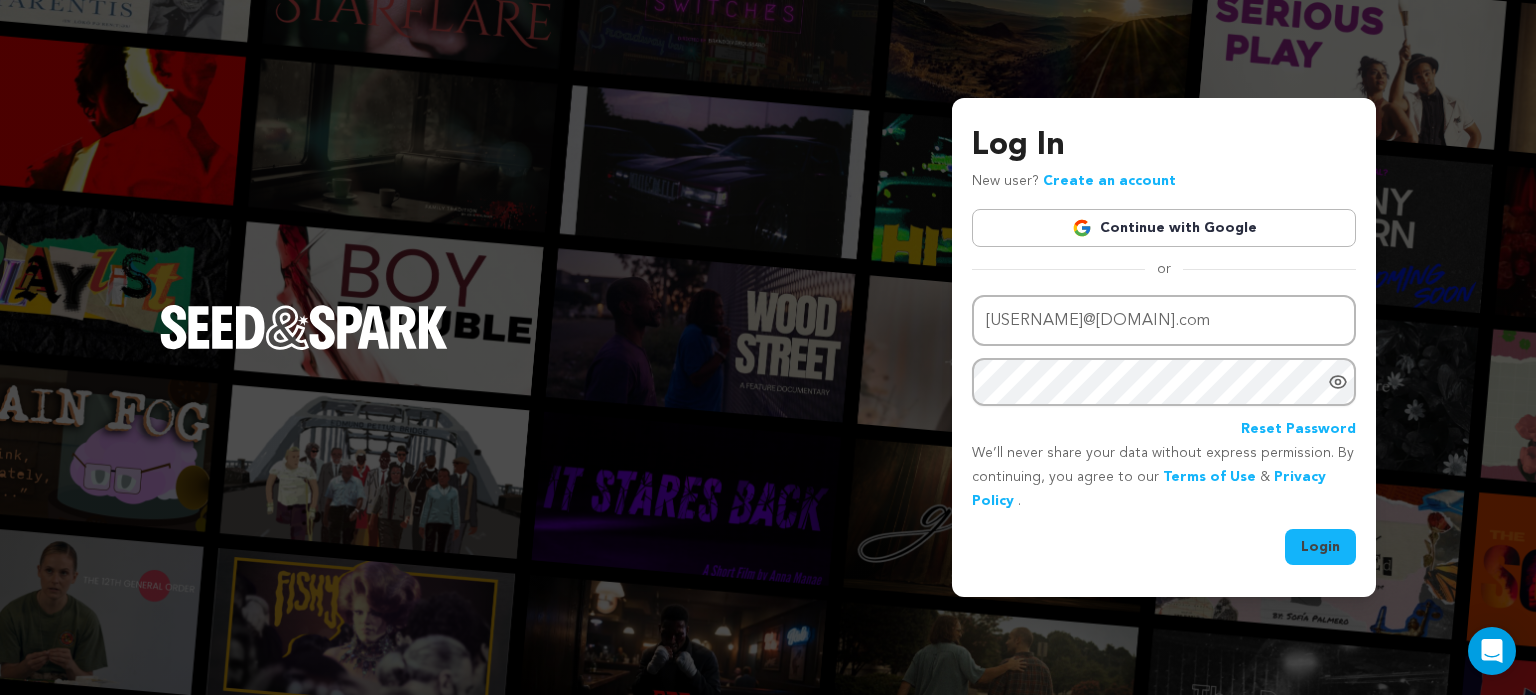 click on "Login" at bounding box center (1320, 547) 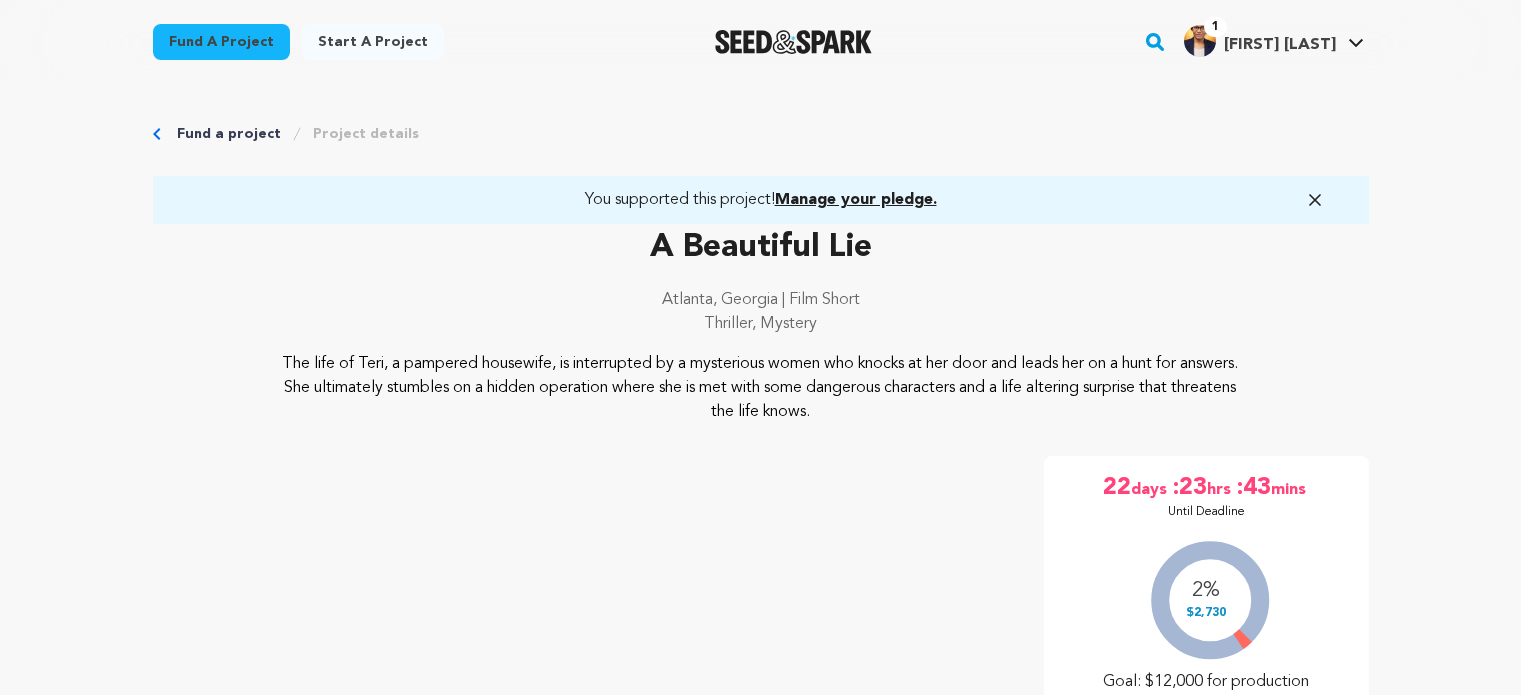 scroll, scrollTop: 0, scrollLeft: 0, axis: both 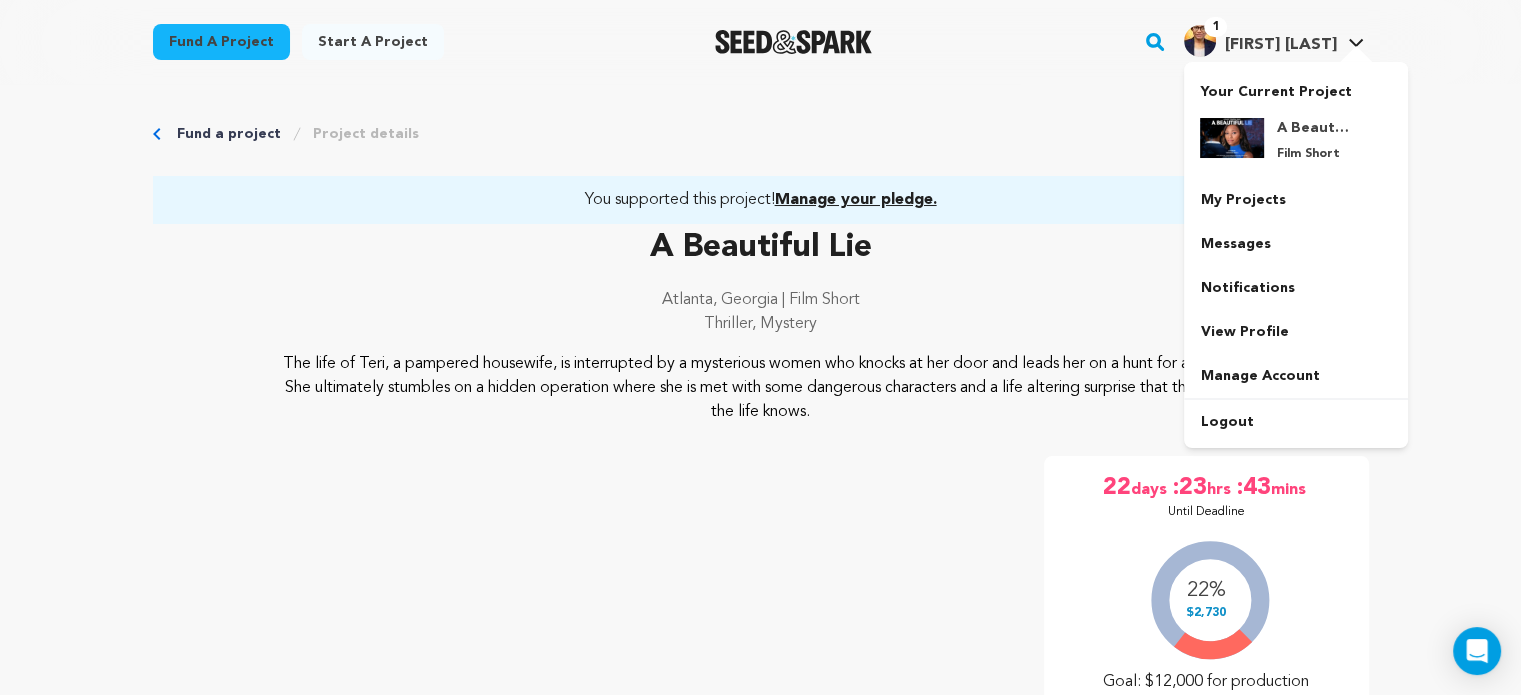 click at bounding box center (1356, 56) 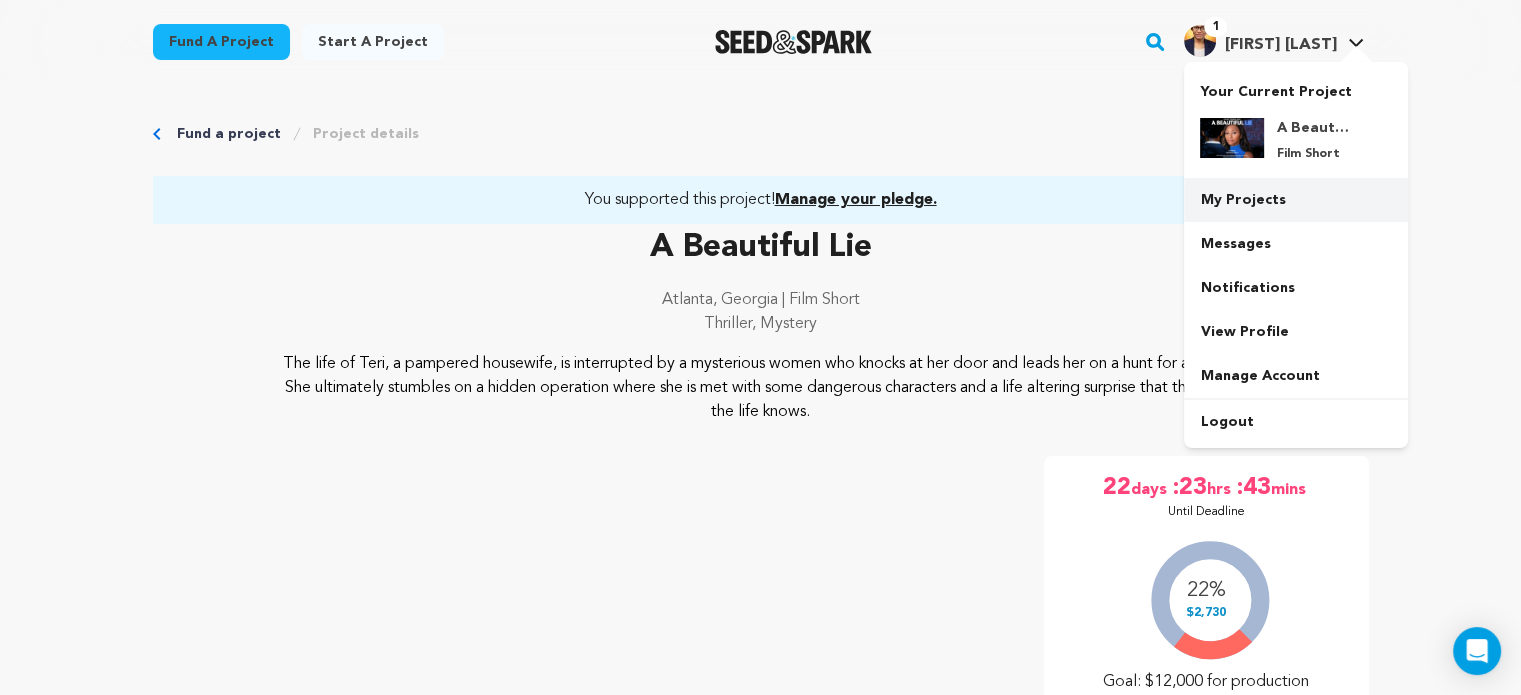 click on "My Projects" at bounding box center (1296, 200) 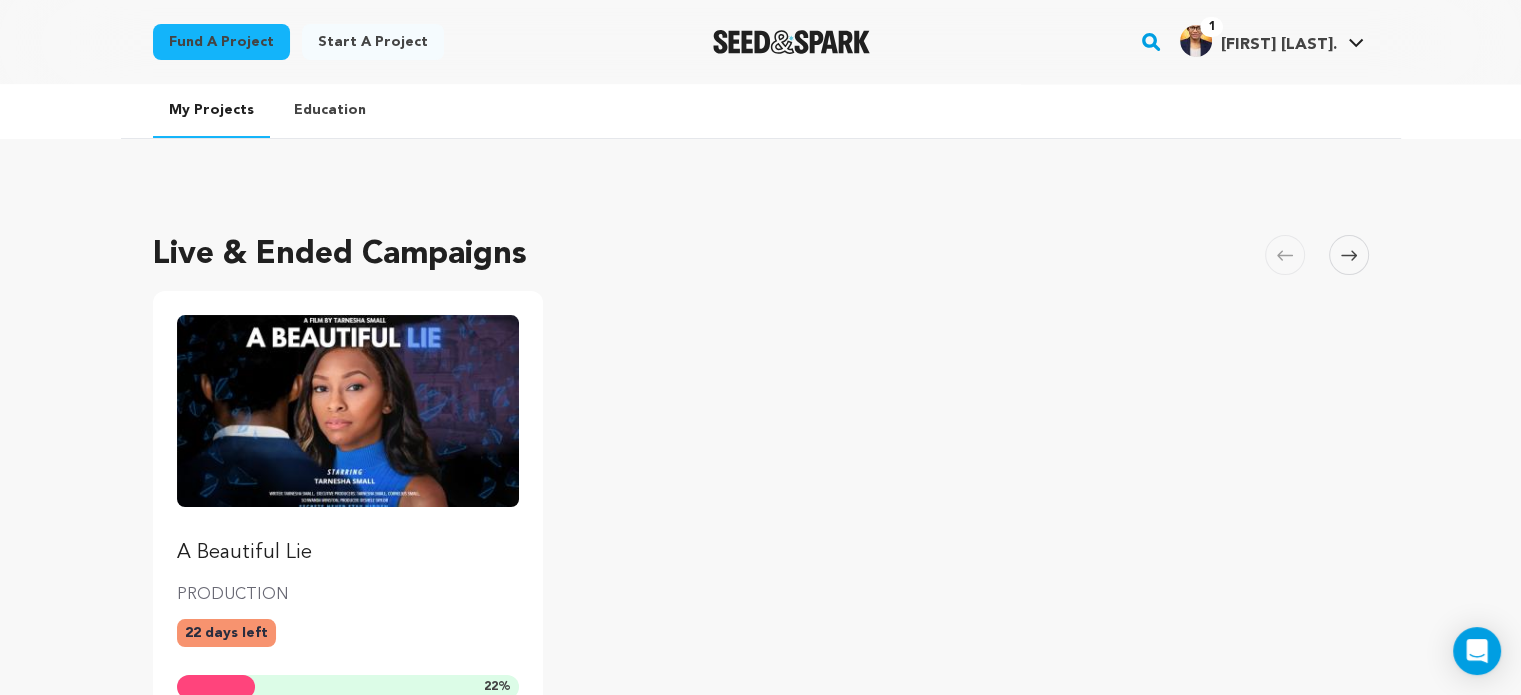 scroll, scrollTop: 0, scrollLeft: 0, axis: both 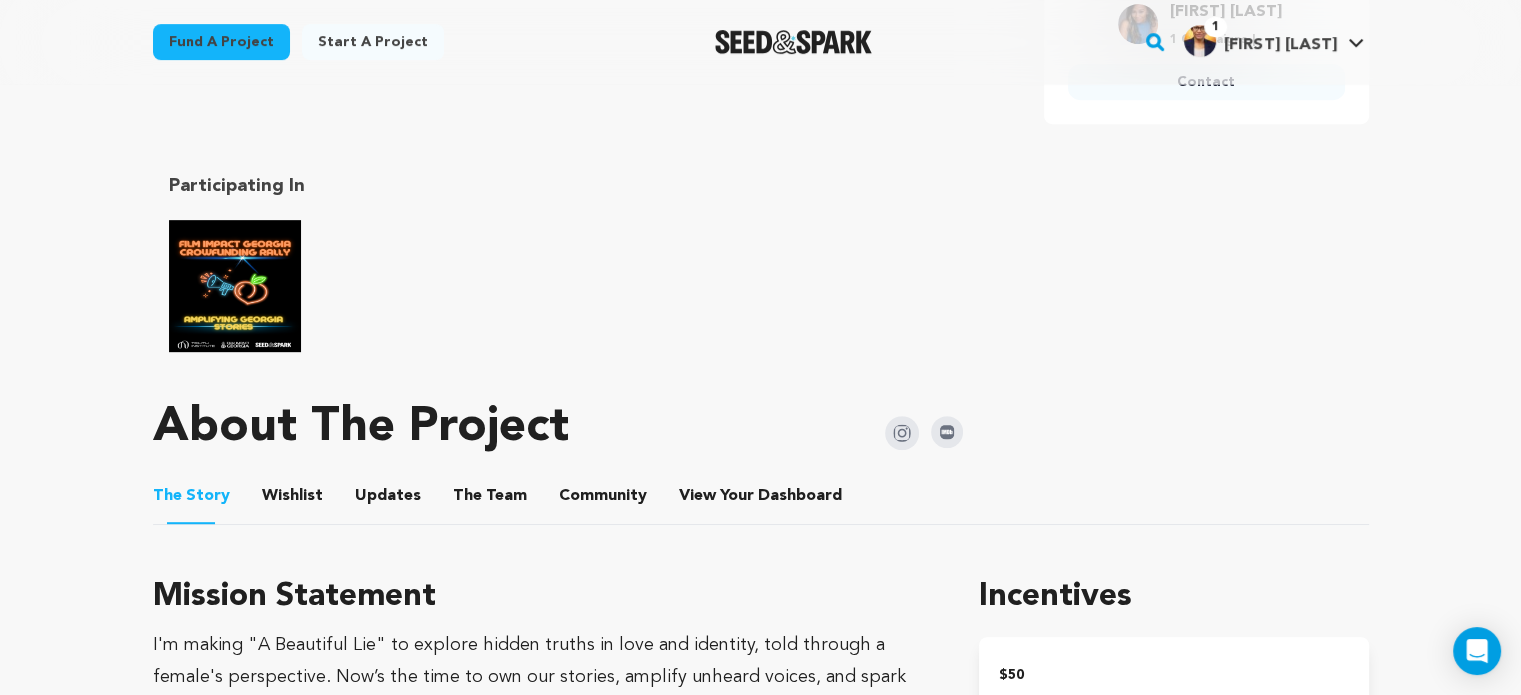 click on "Community" at bounding box center [603, 500] 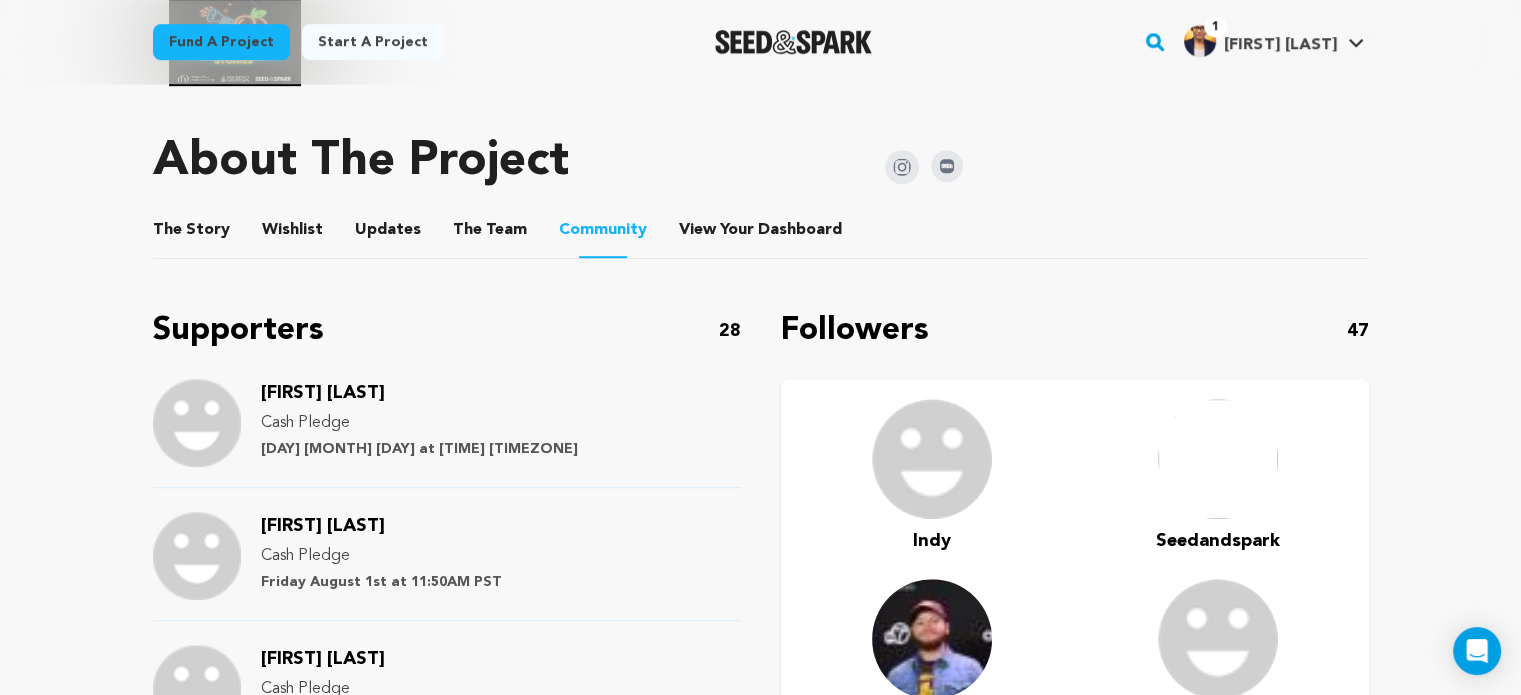 scroll, scrollTop: 1199, scrollLeft: 0, axis: vertical 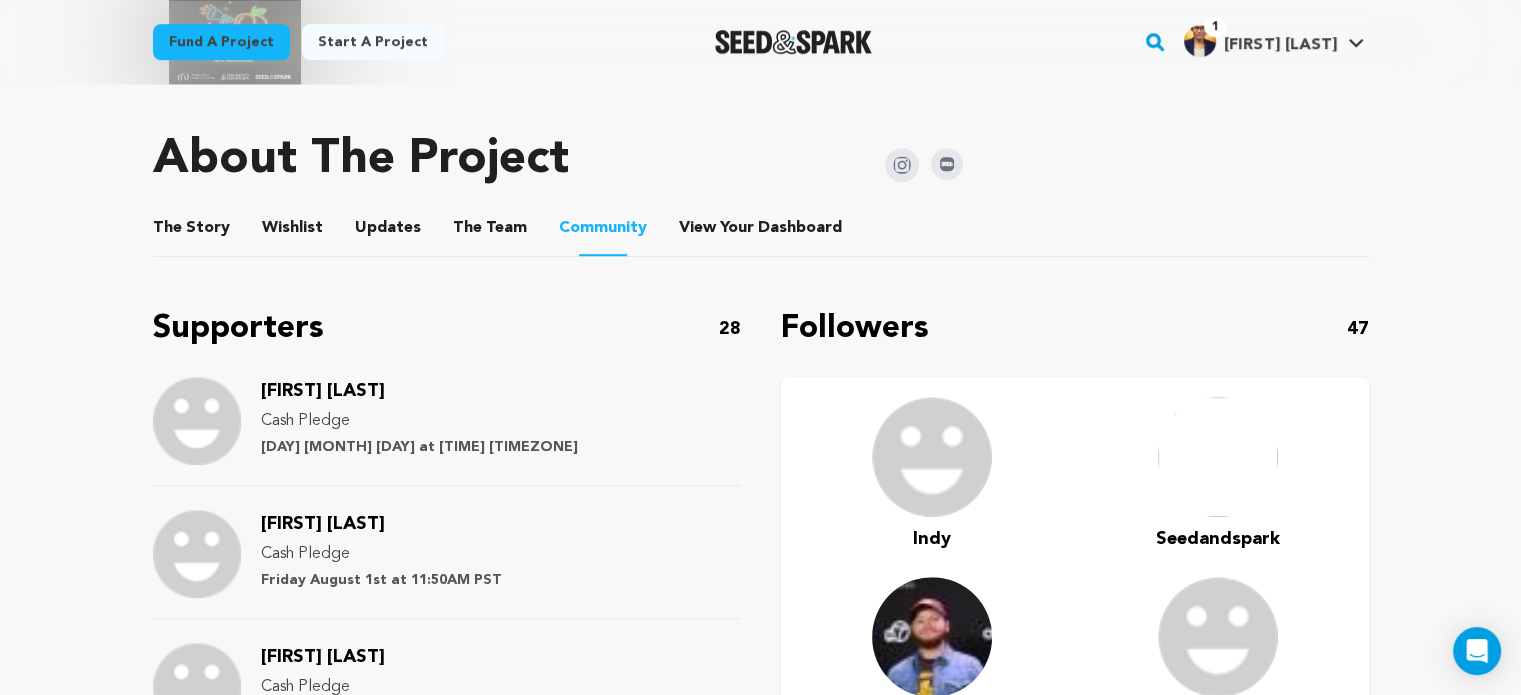click on "Wishlist" at bounding box center (292, 232) 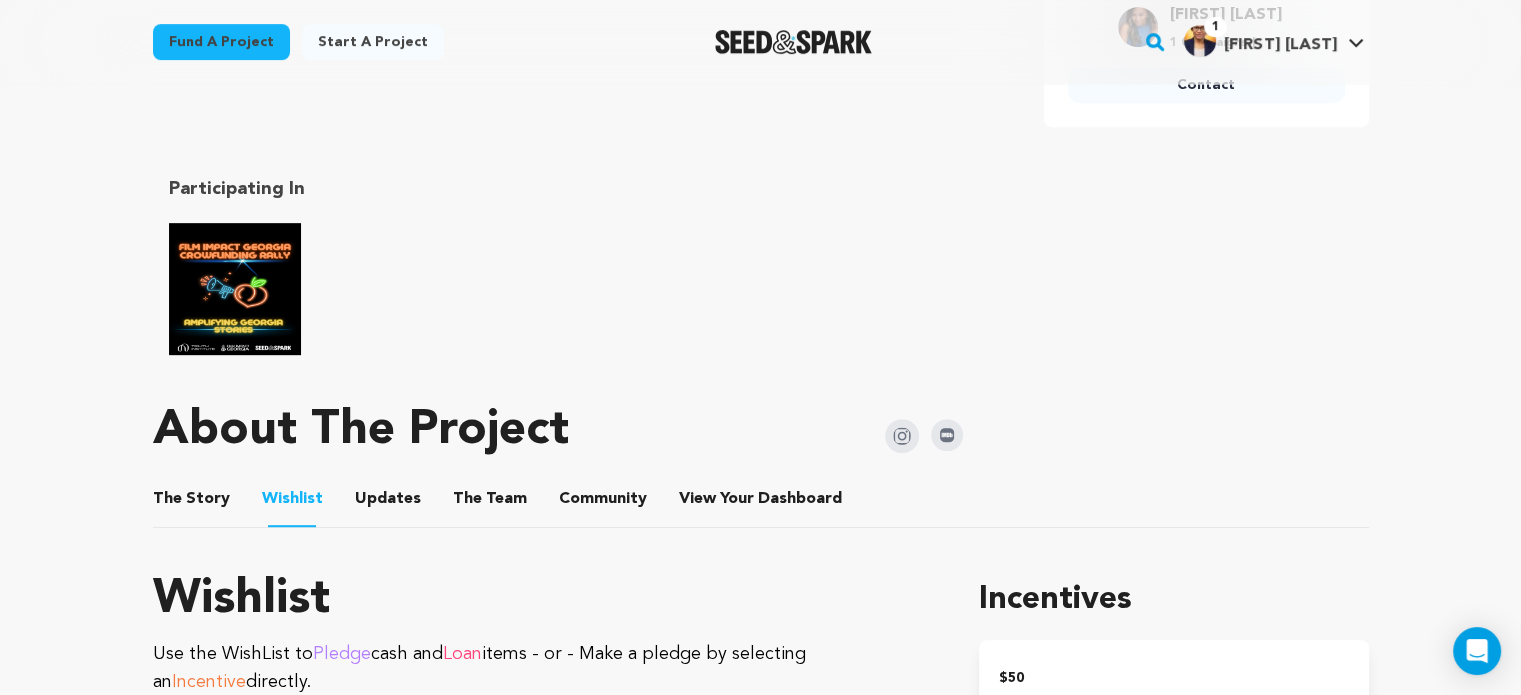 scroll, scrollTop: 930, scrollLeft: 0, axis: vertical 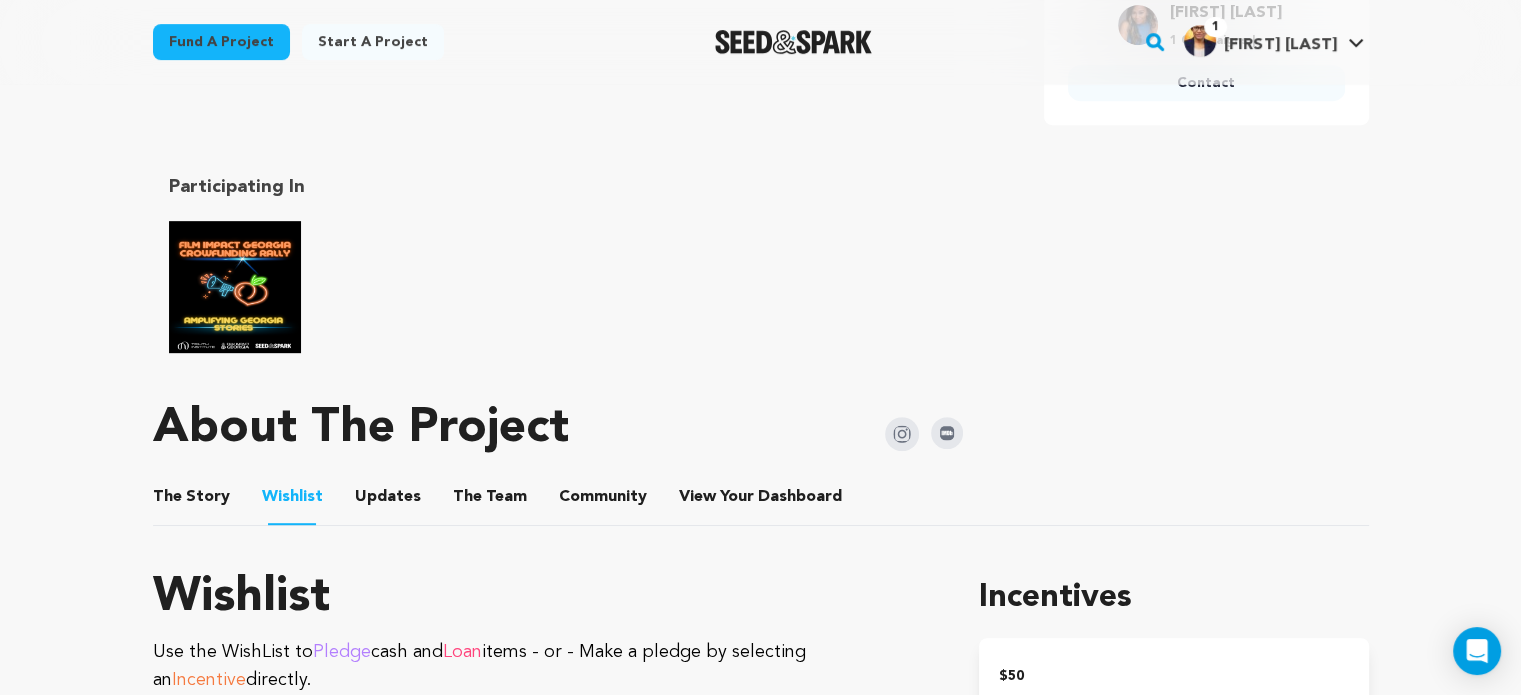 click on "Community" at bounding box center [603, 501] 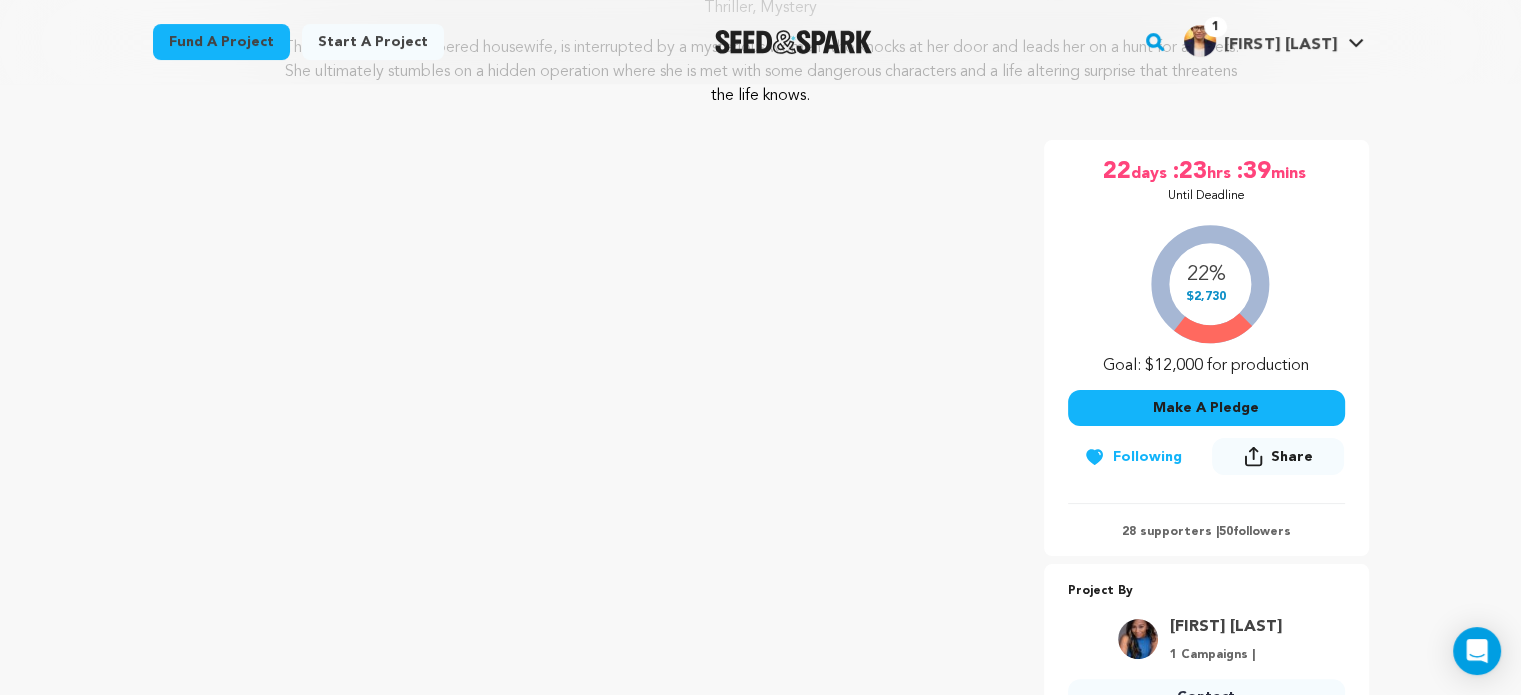 scroll, scrollTop: 0, scrollLeft: 0, axis: both 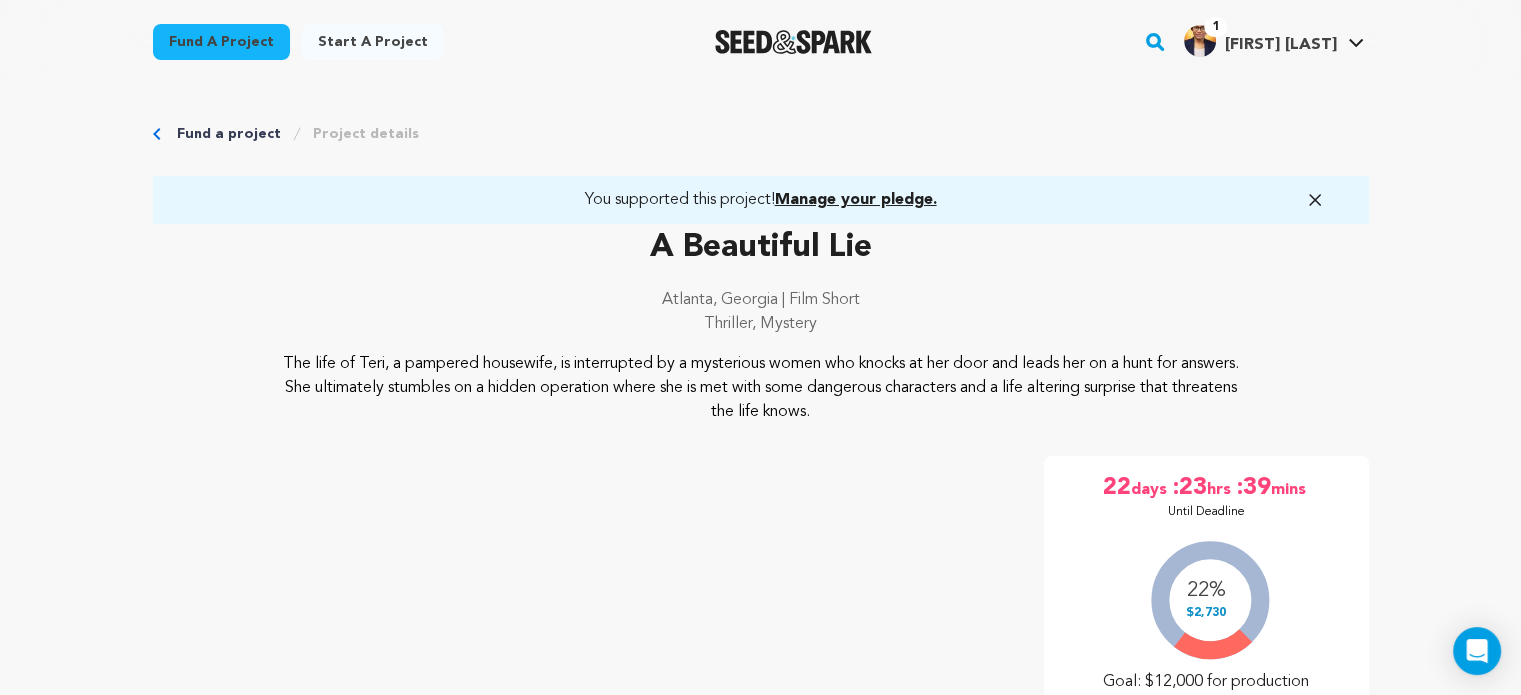 click on "You supported this project!
Manage  your pledge." at bounding box center [761, 200] 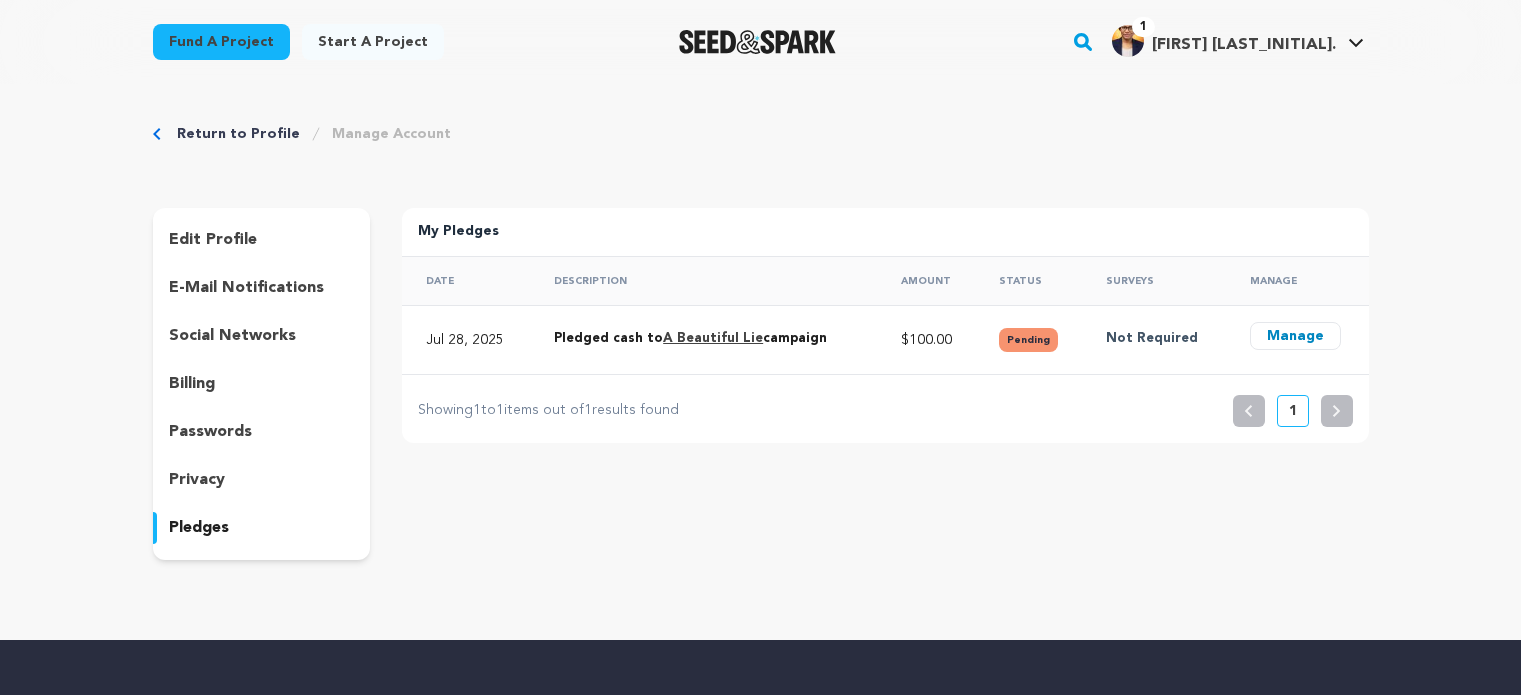 scroll, scrollTop: 0, scrollLeft: 0, axis: both 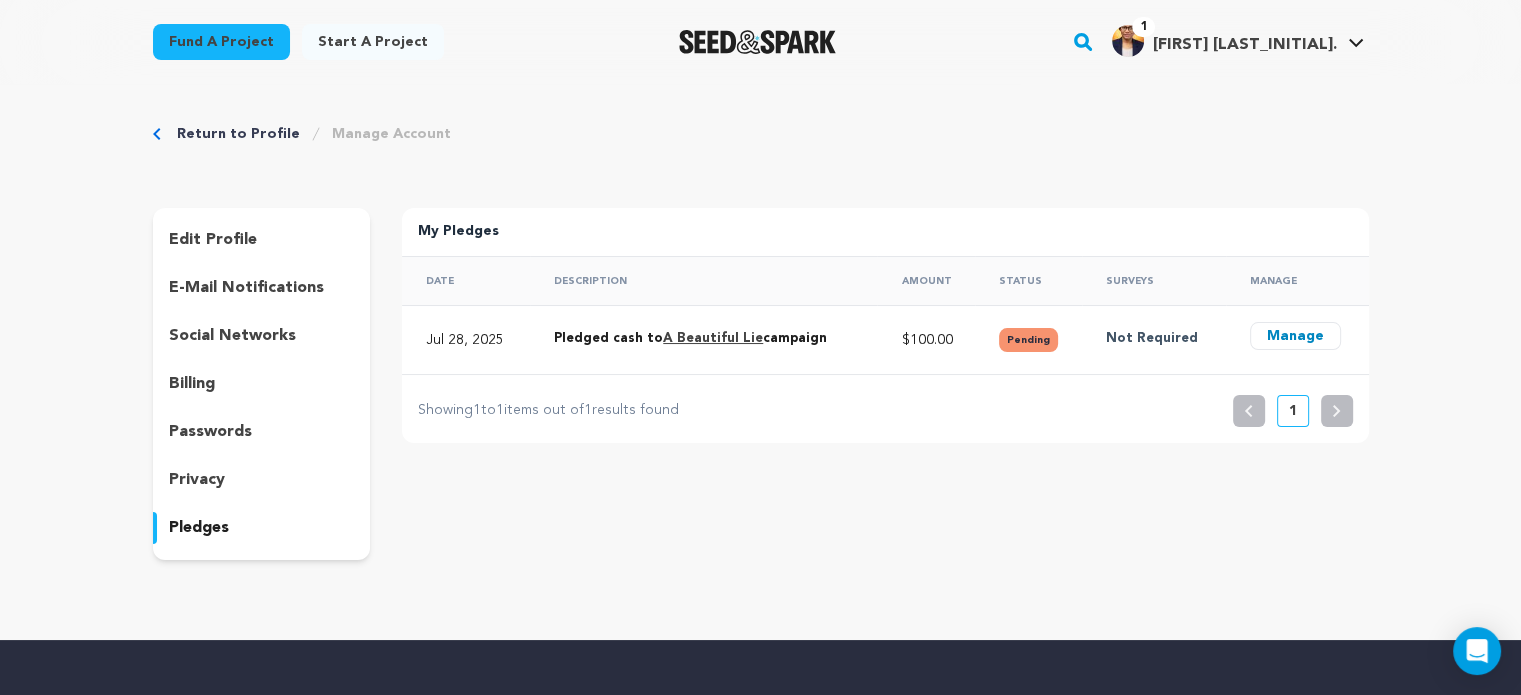click on "Return to Profile" at bounding box center (238, 134) 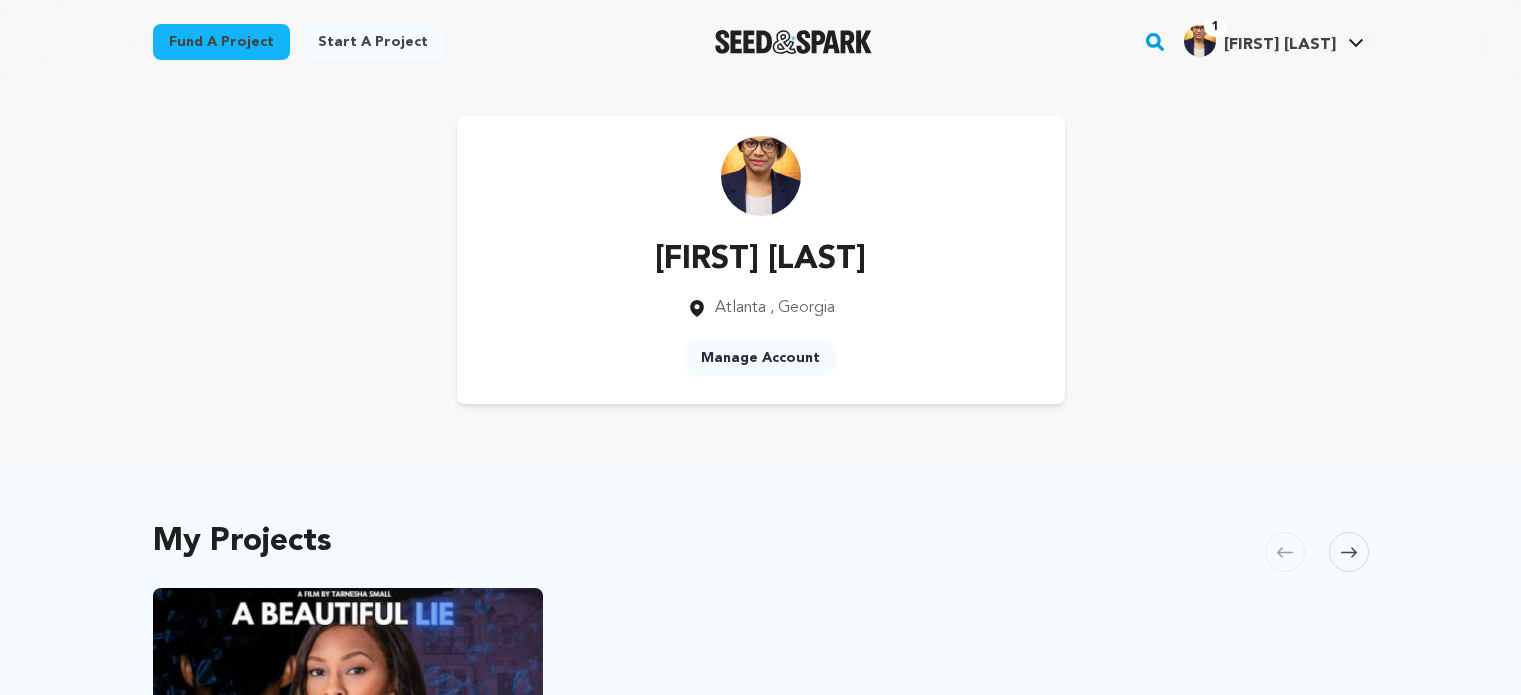 scroll, scrollTop: 0, scrollLeft: 0, axis: both 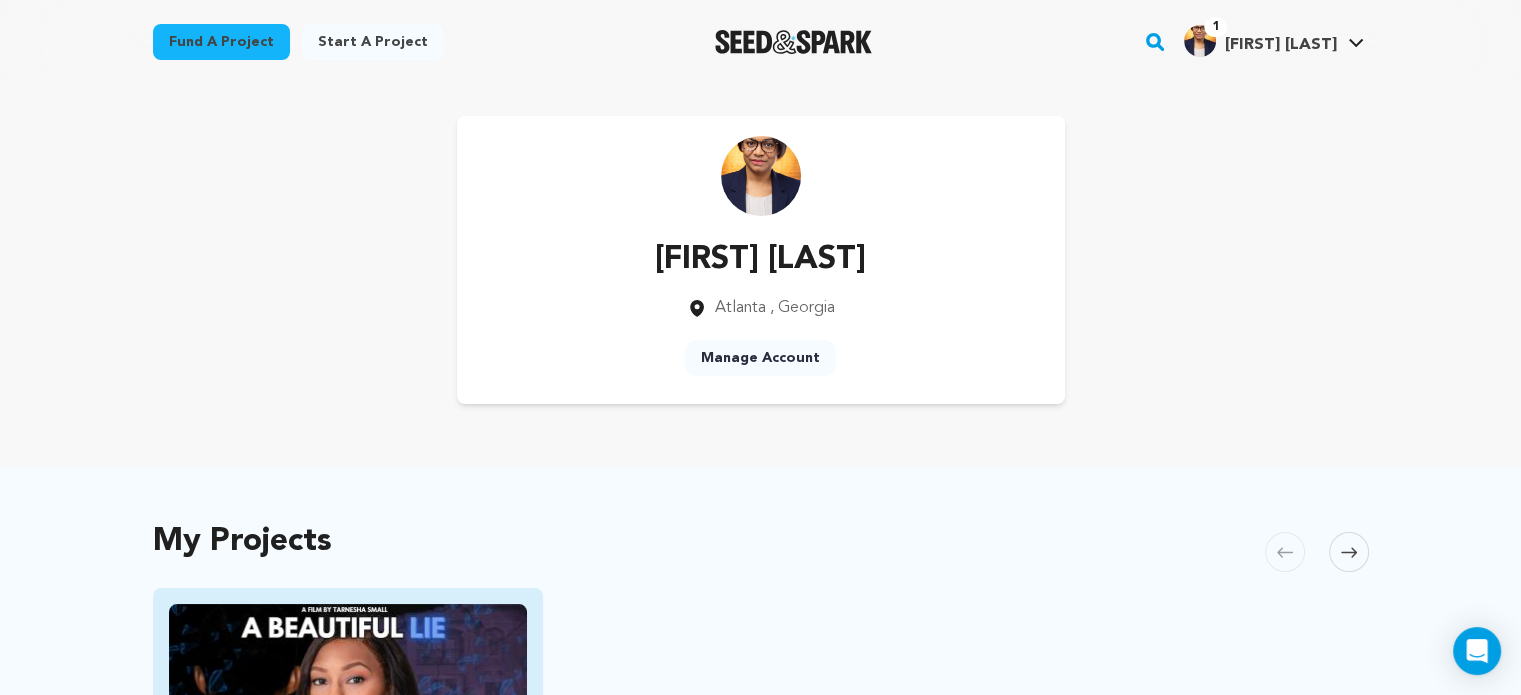 click at bounding box center (348, 704) 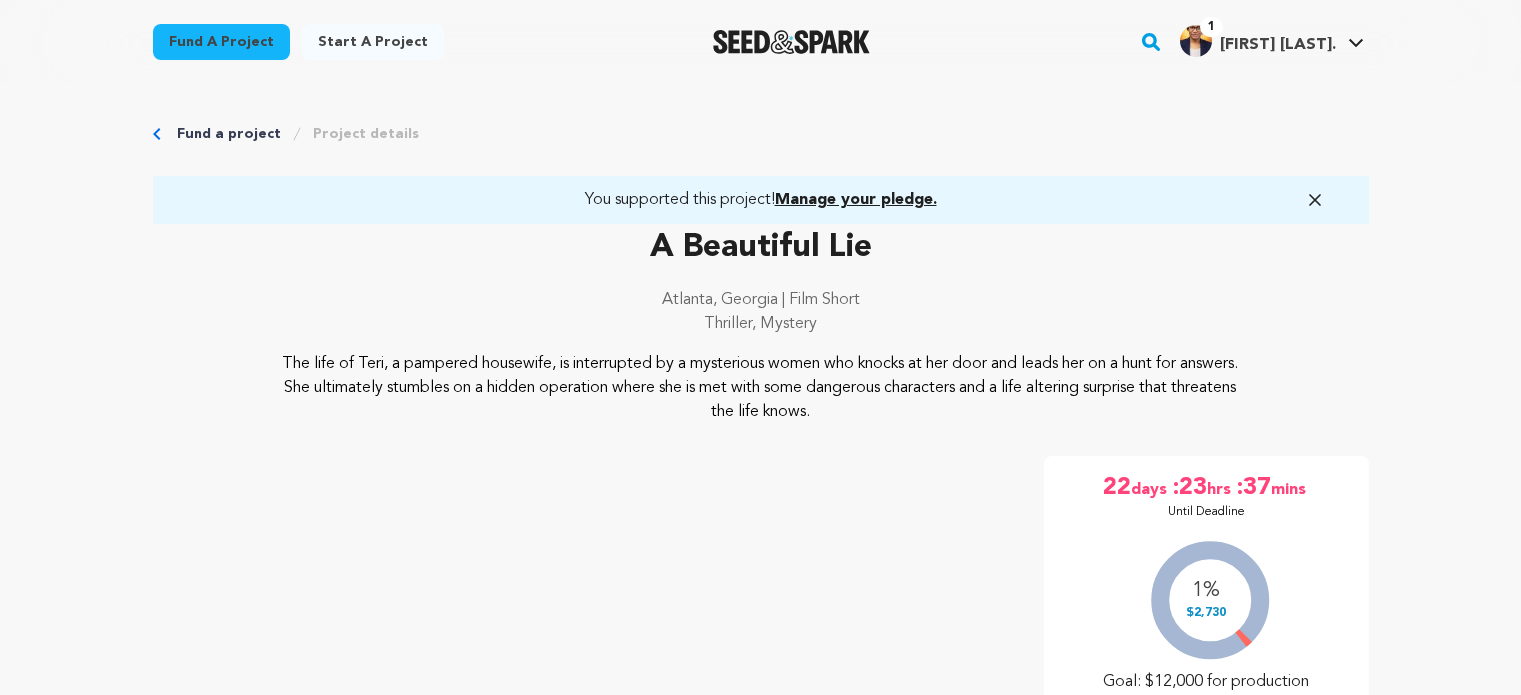 scroll, scrollTop: 0, scrollLeft: 0, axis: both 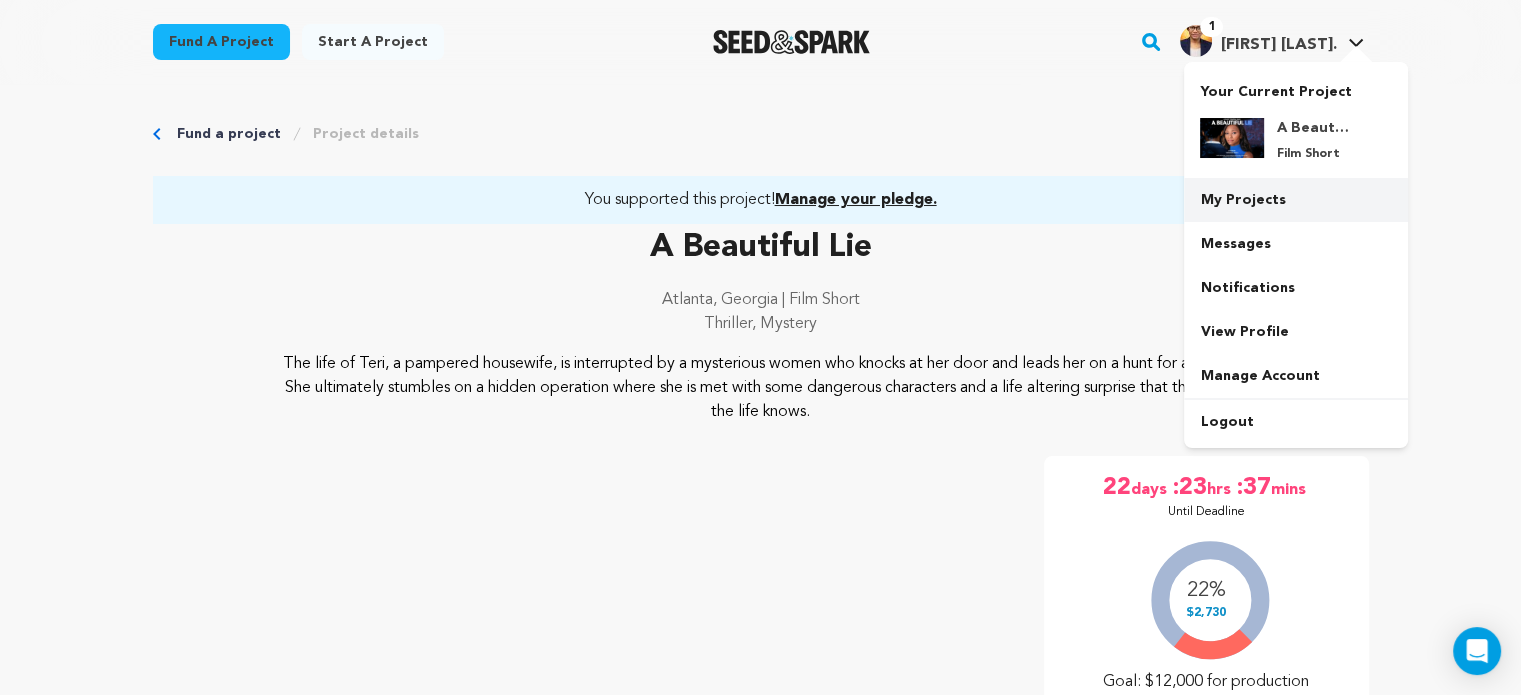 click on "My Projects" at bounding box center (1296, 200) 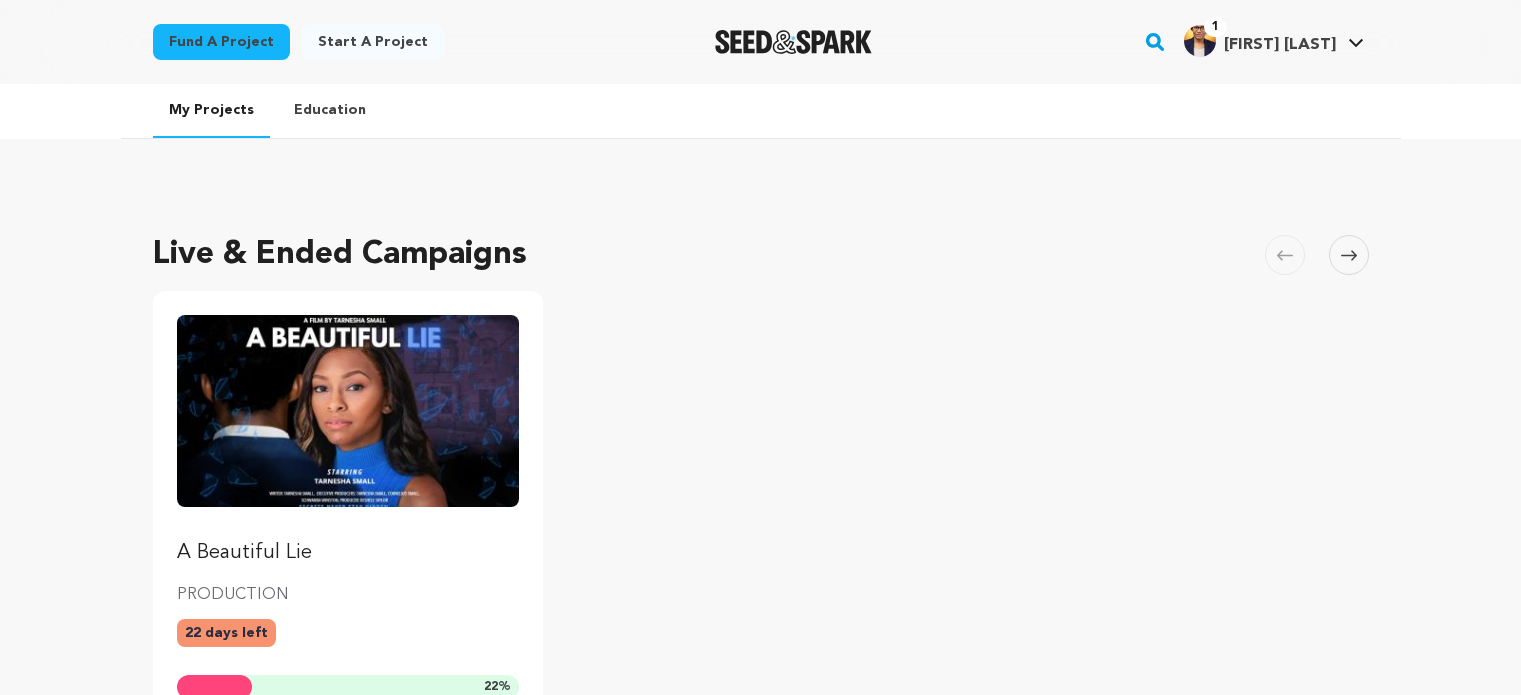 scroll, scrollTop: 0, scrollLeft: 0, axis: both 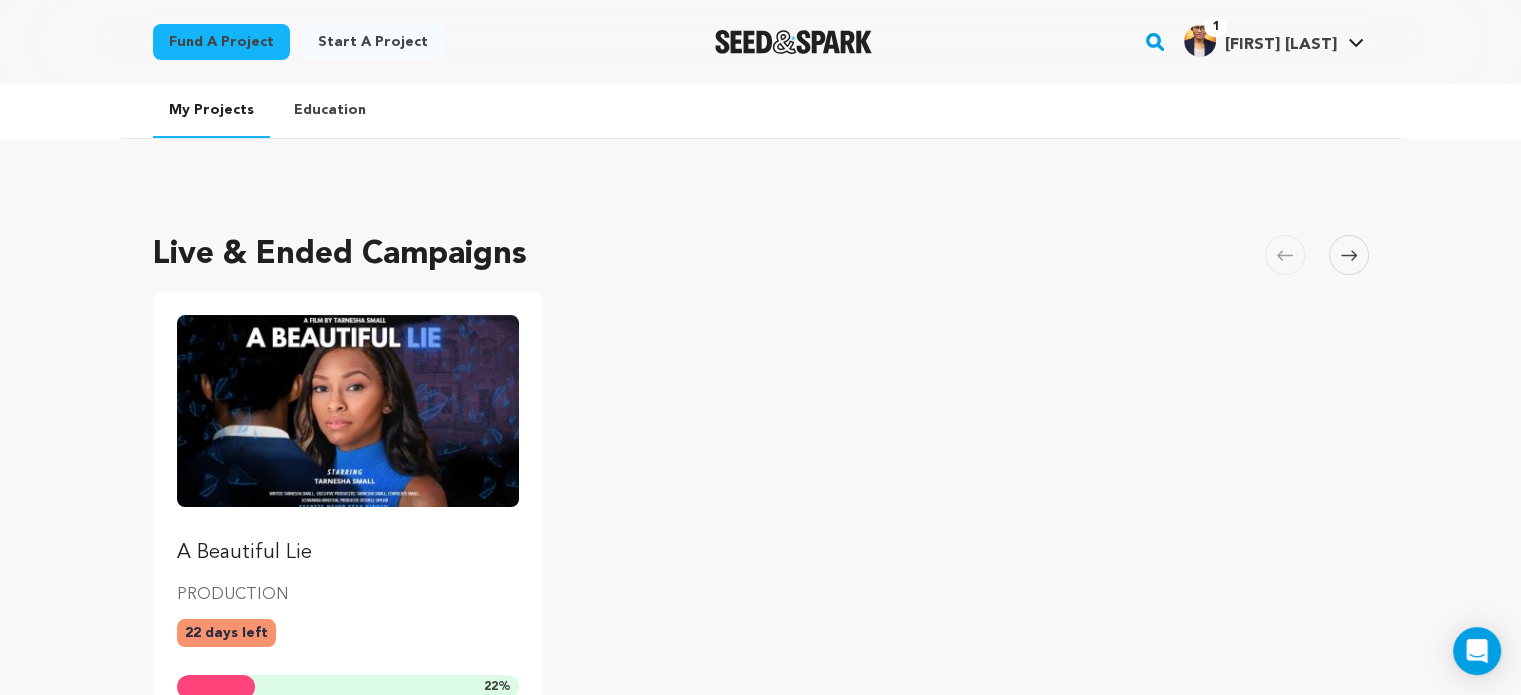 click at bounding box center [1349, 255] 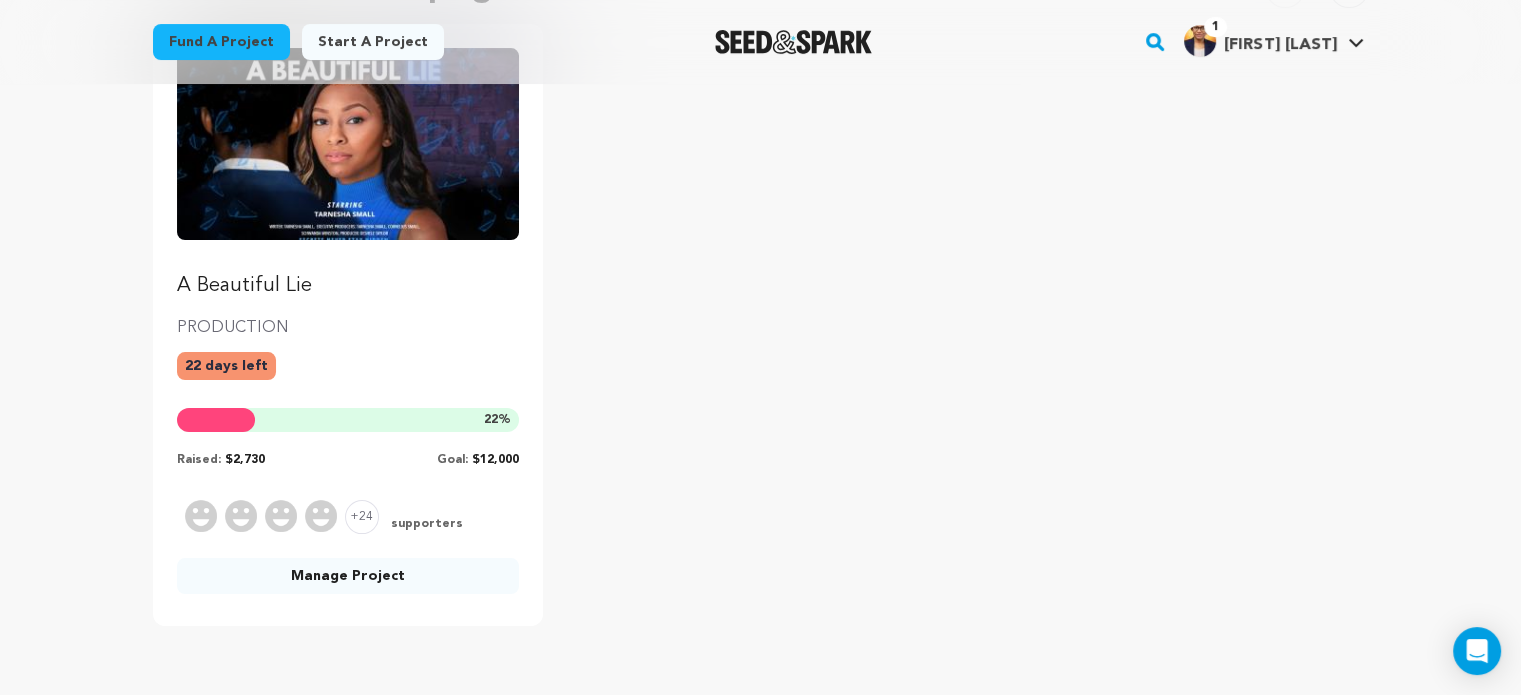 scroll, scrollTop: 268, scrollLeft: 0, axis: vertical 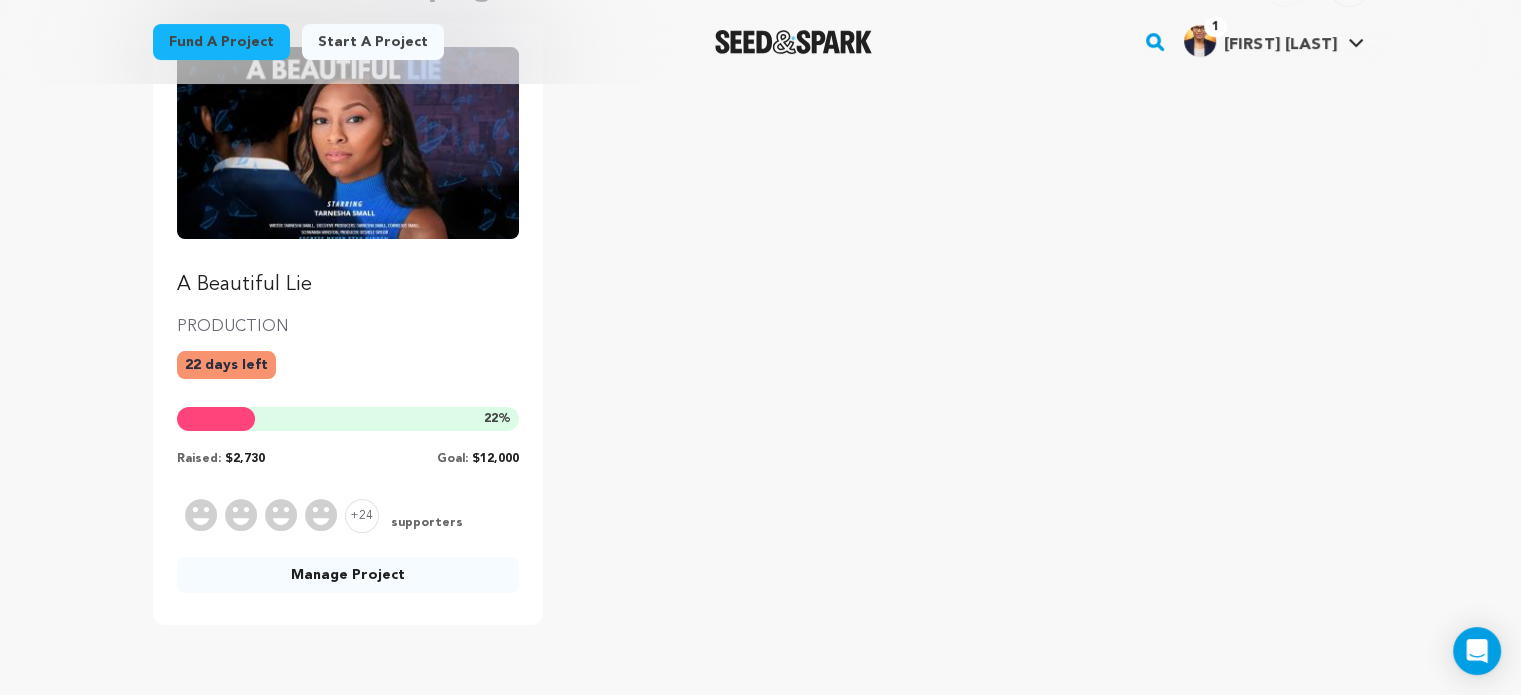 click on "+24" at bounding box center [362, 516] 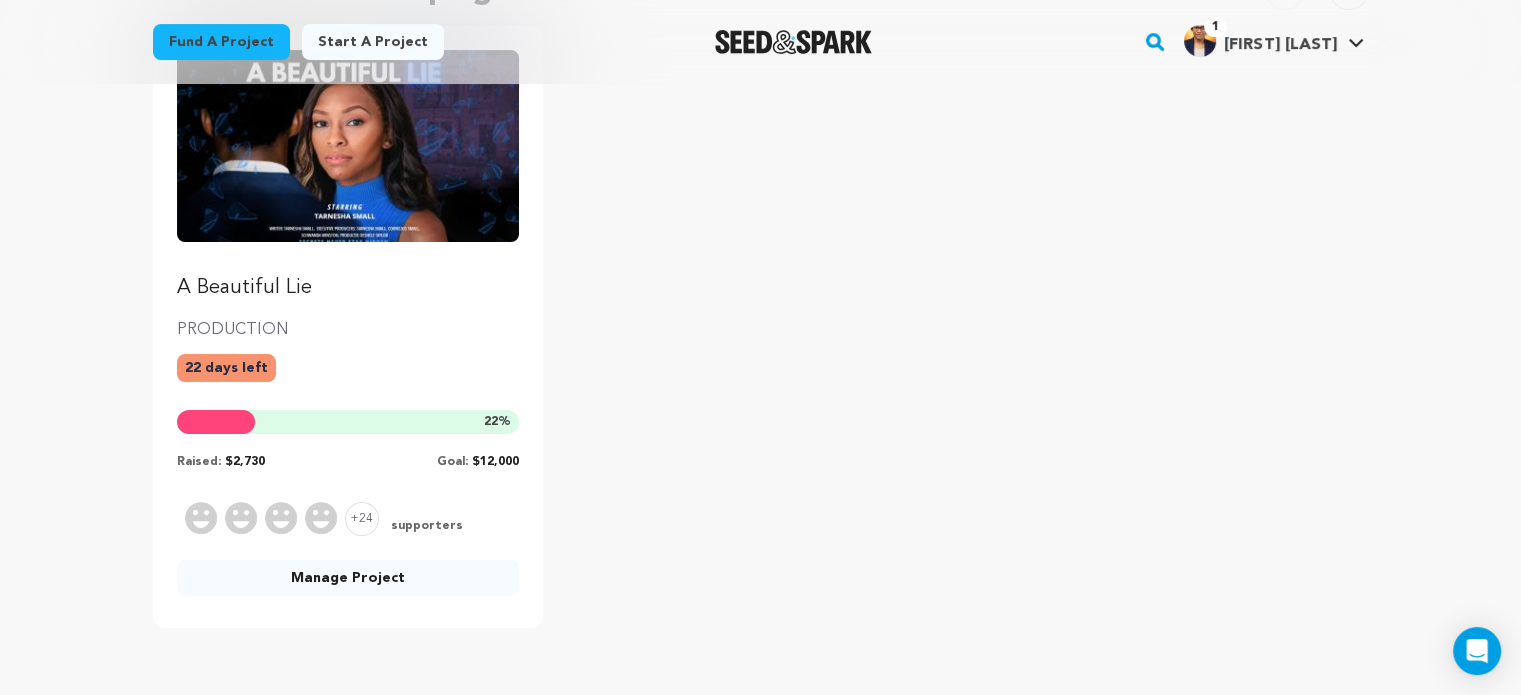 scroll, scrollTop: 0, scrollLeft: 0, axis: both 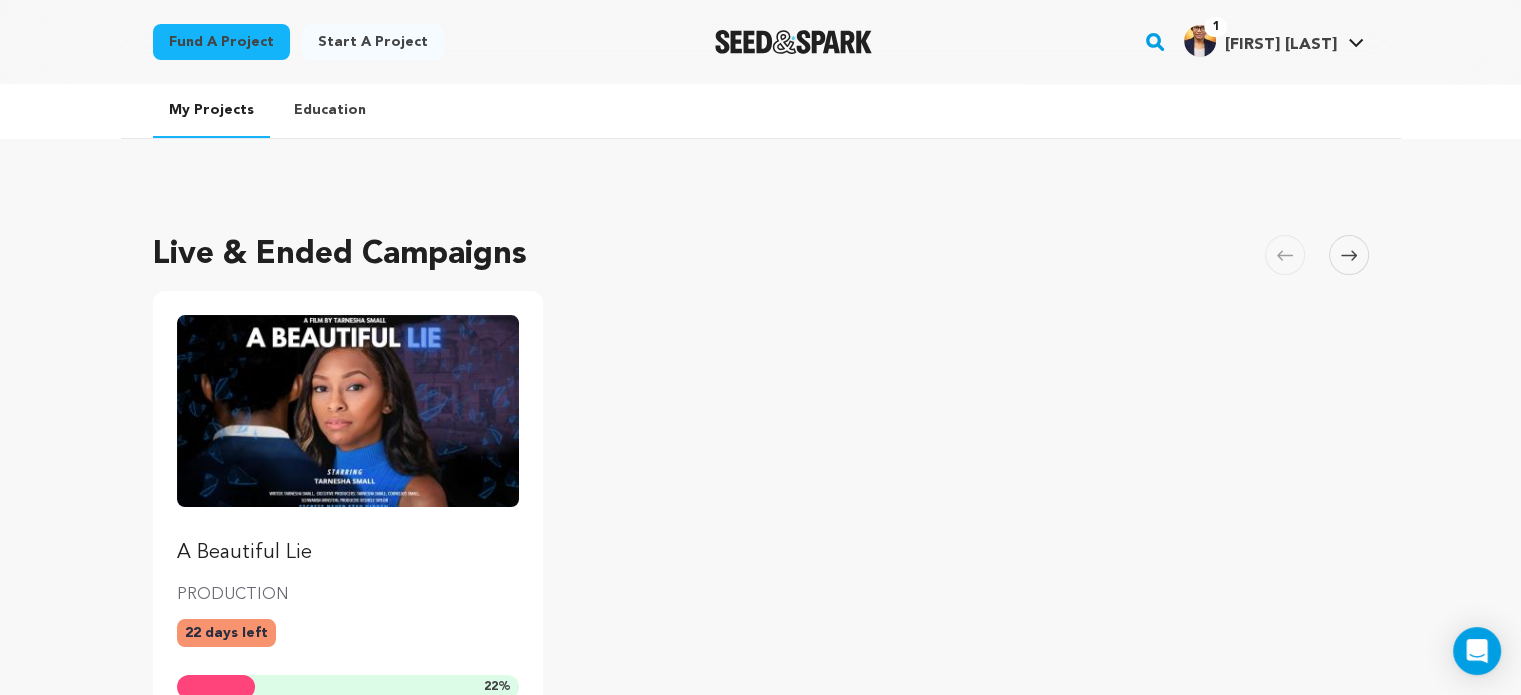 click at bounding box center (348, 411) 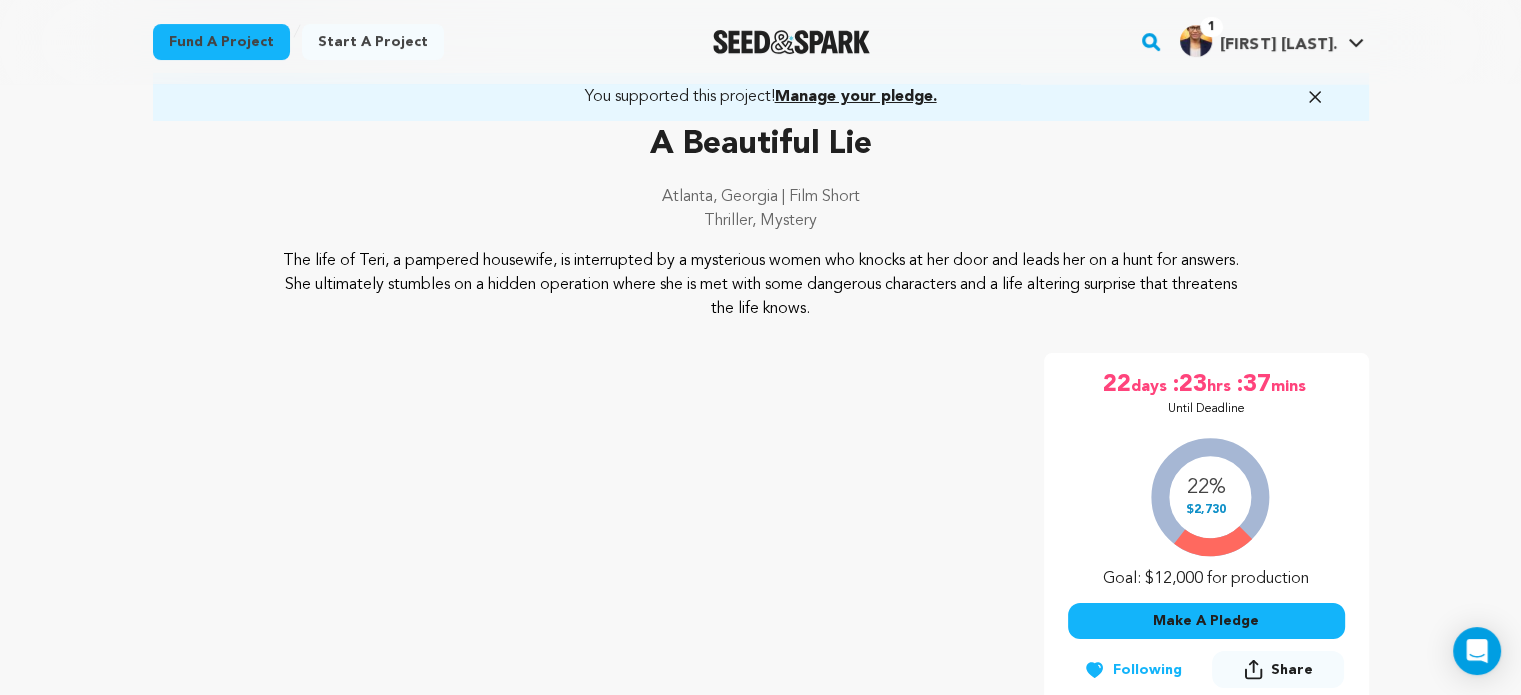 scroll, scrollTop: 0, scrollLeft: 0, axis: both 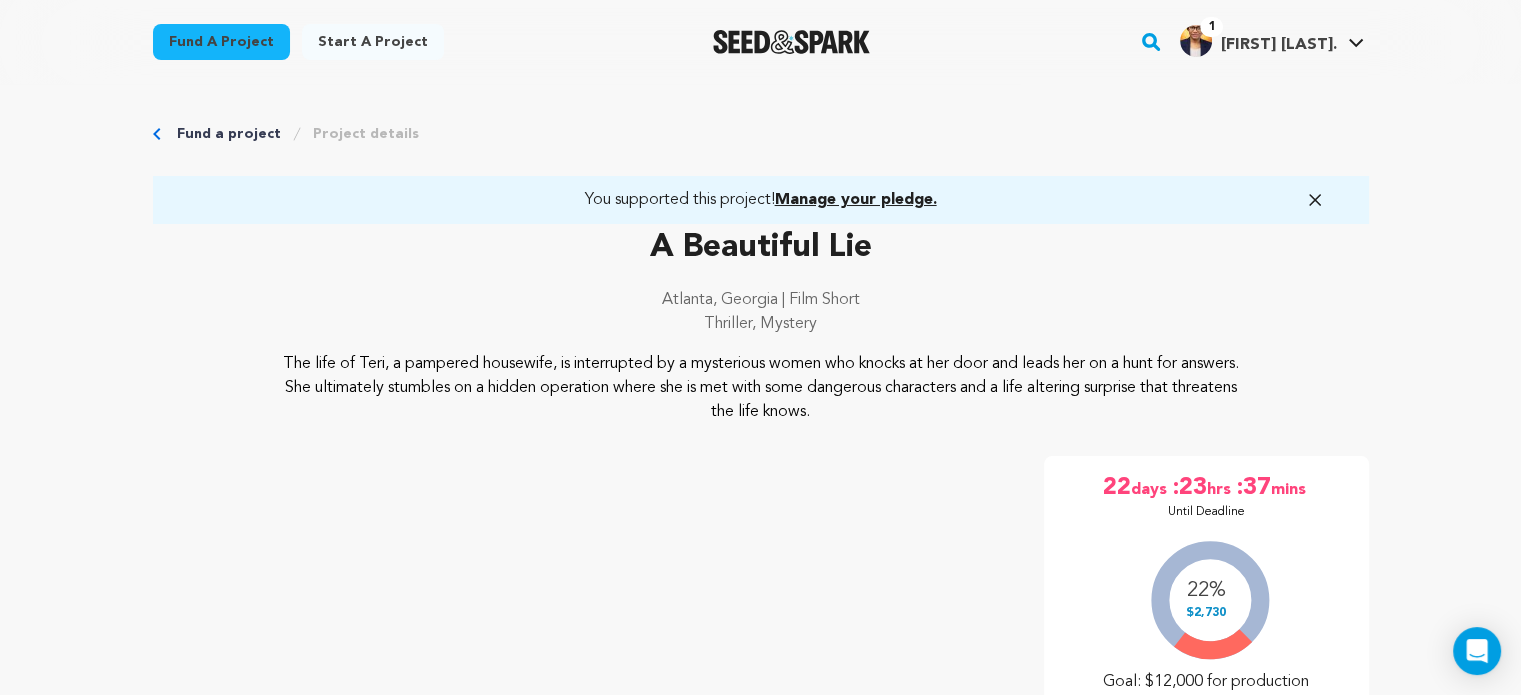 click 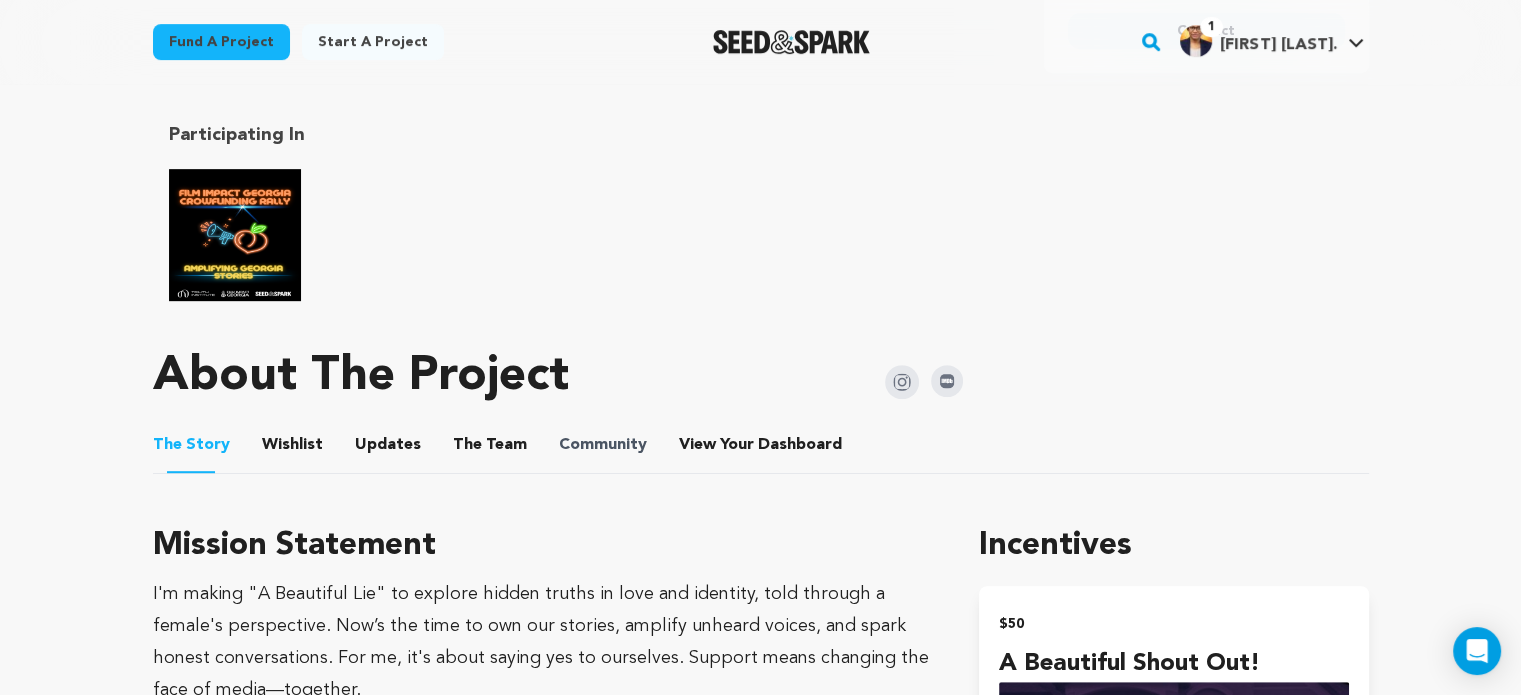 click on "Community" at bounding box center [603, 445] 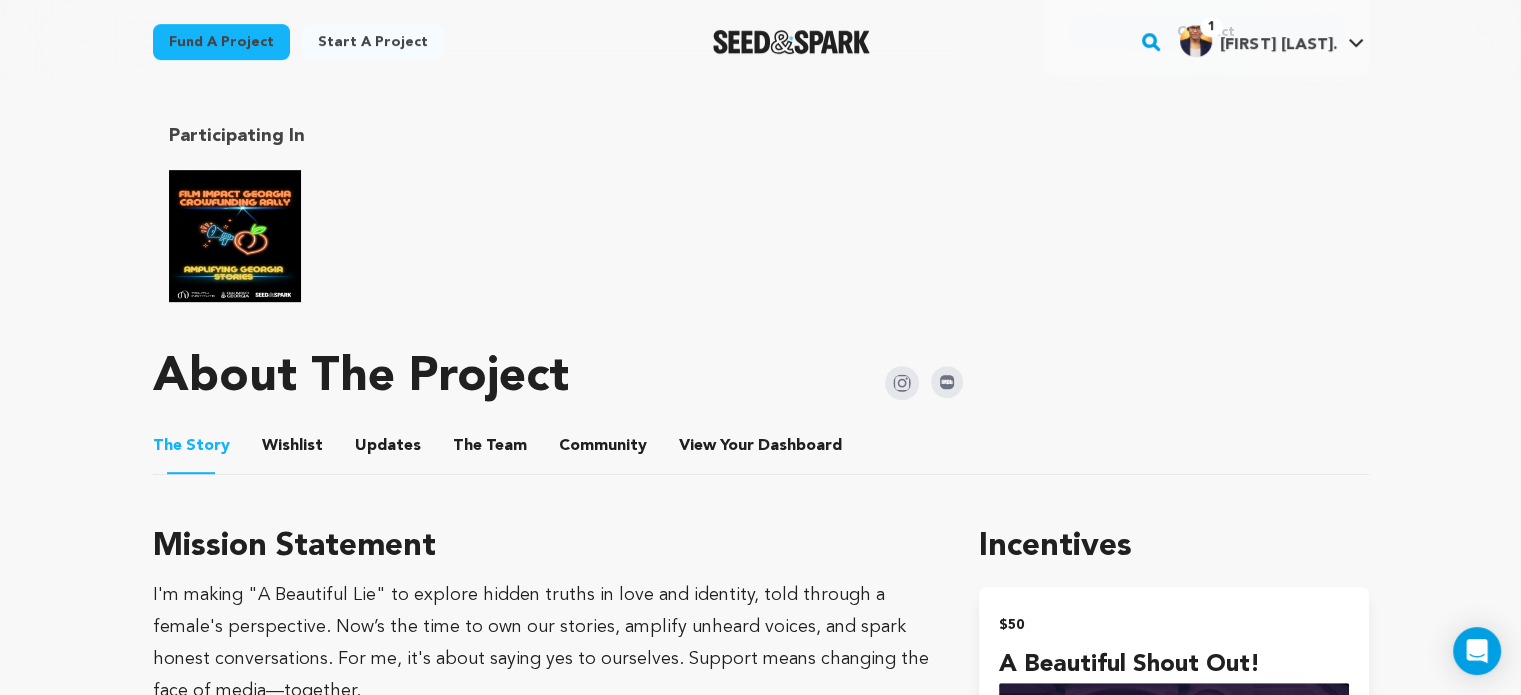click on "Community" at bounding box center [603, 450] 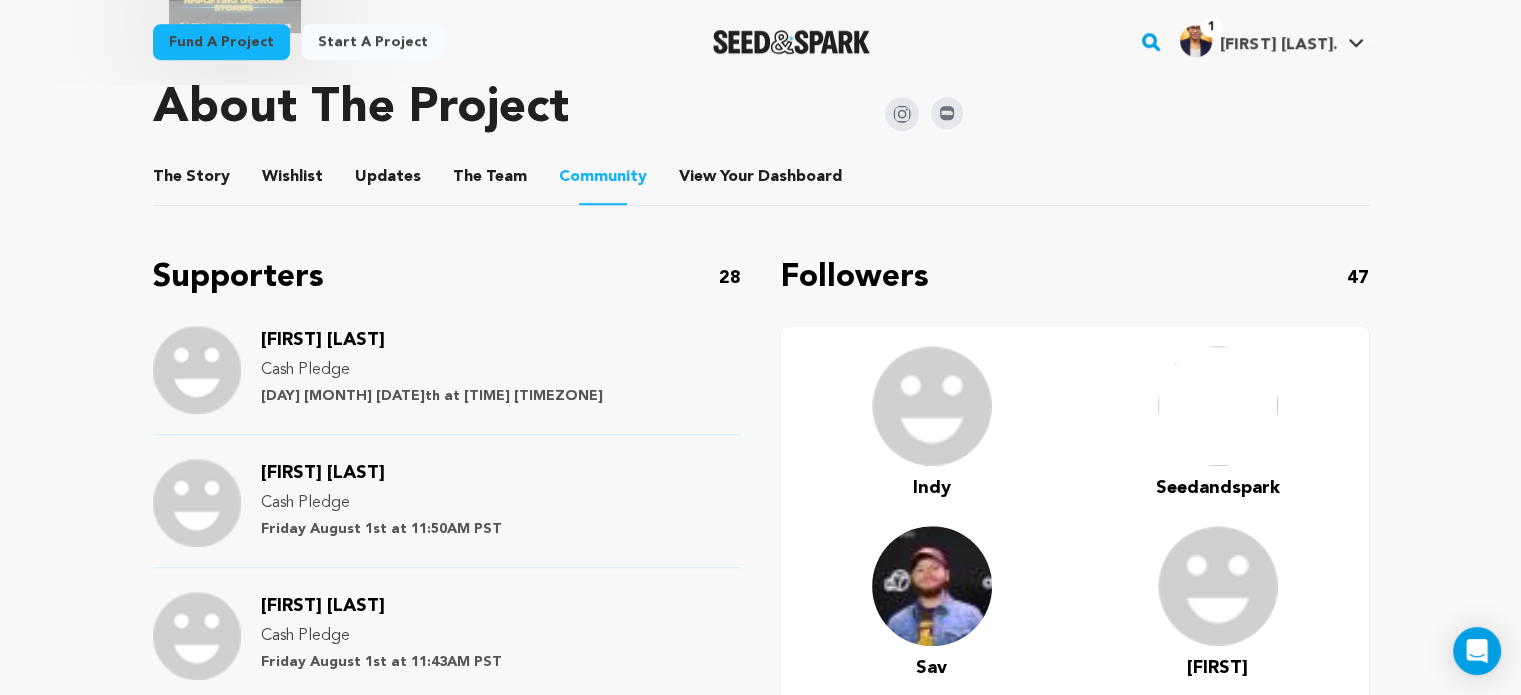 scroll, scrollTop: 1200, scrollLeft: 0, axis: vertical 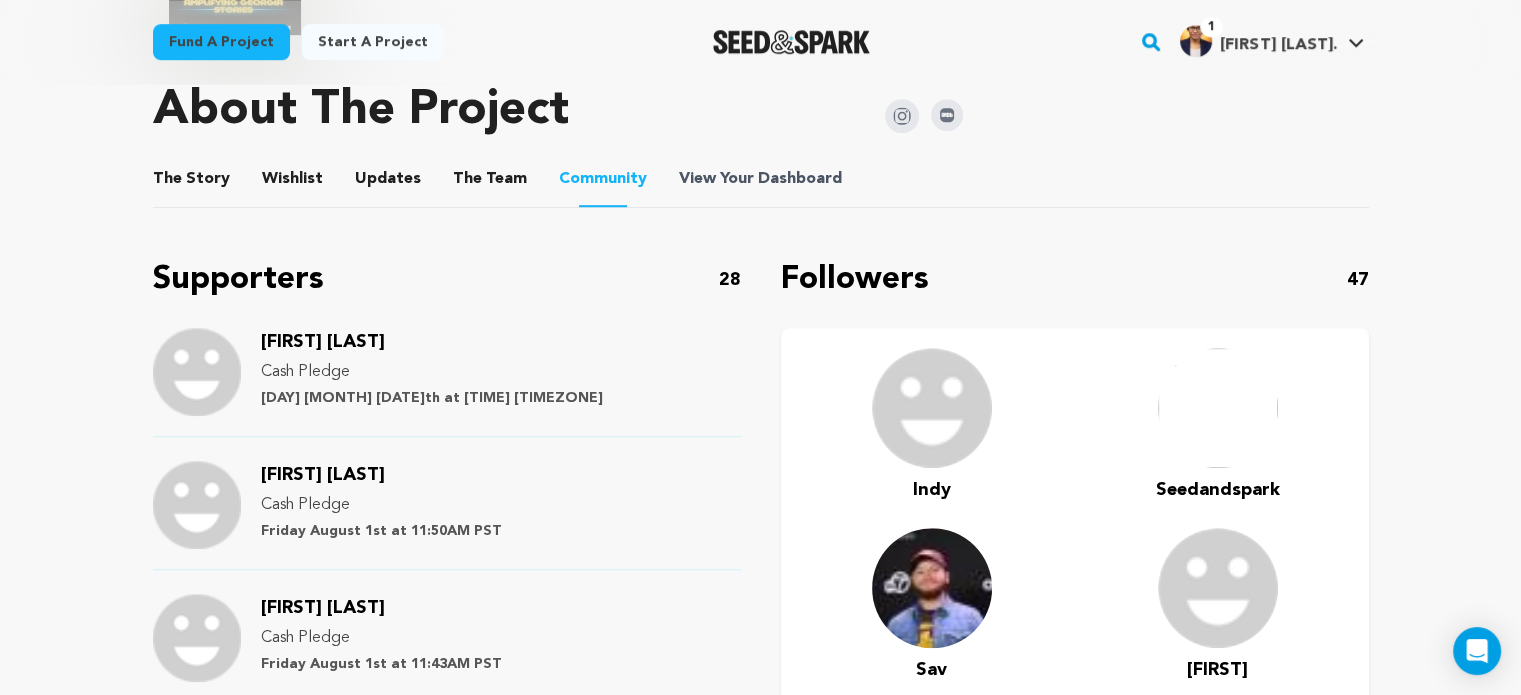 click on "Dashboard" at bounding box center (800, 179) 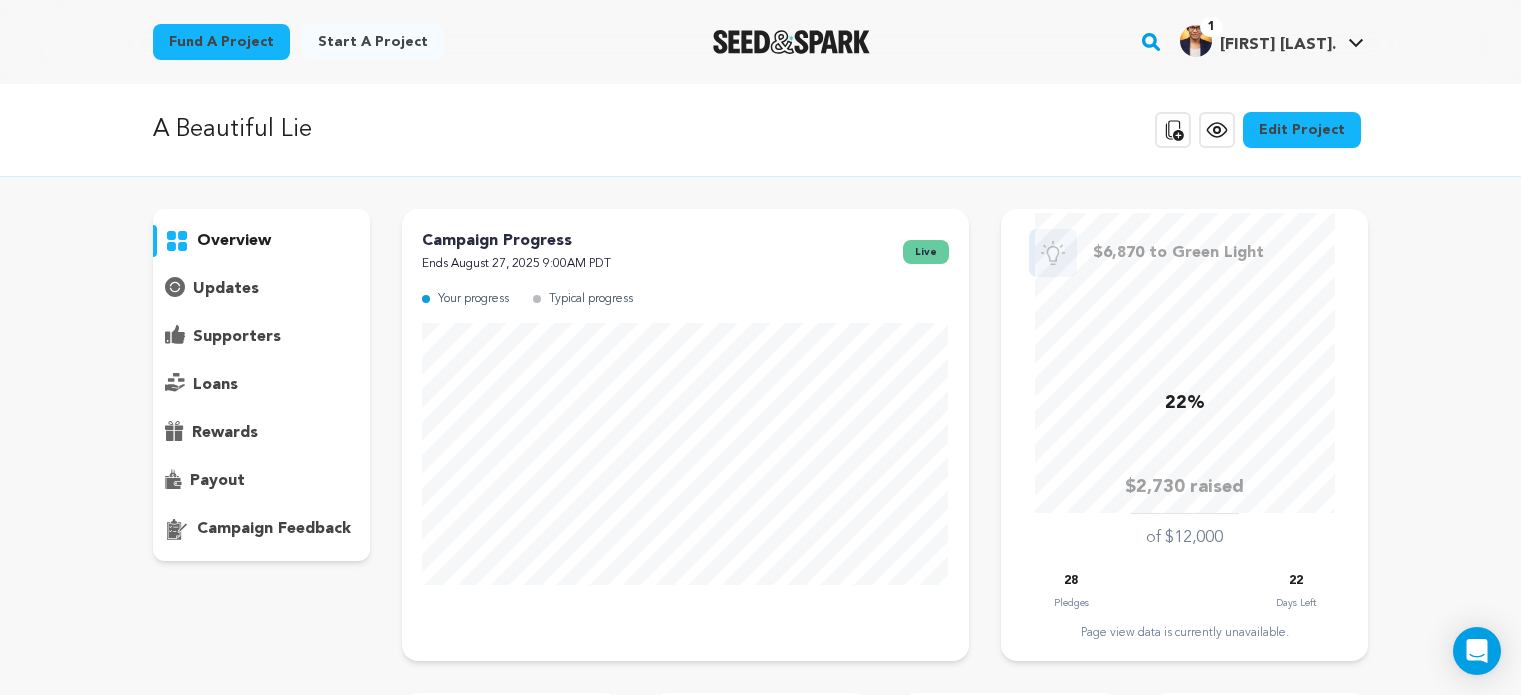 scroll, scrollTop: 0, scrollLeft: 0, axis: both 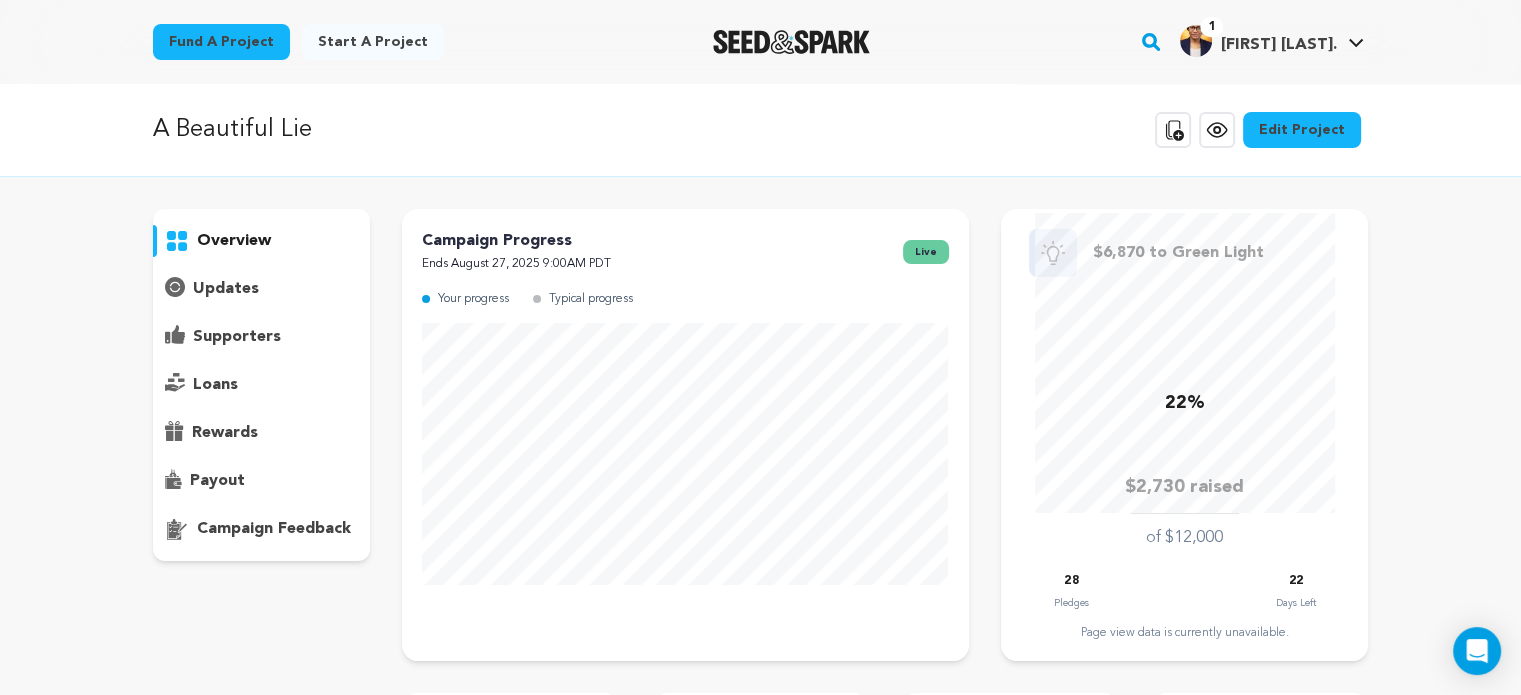 click on "supporters" at bounding box center (237, 337) 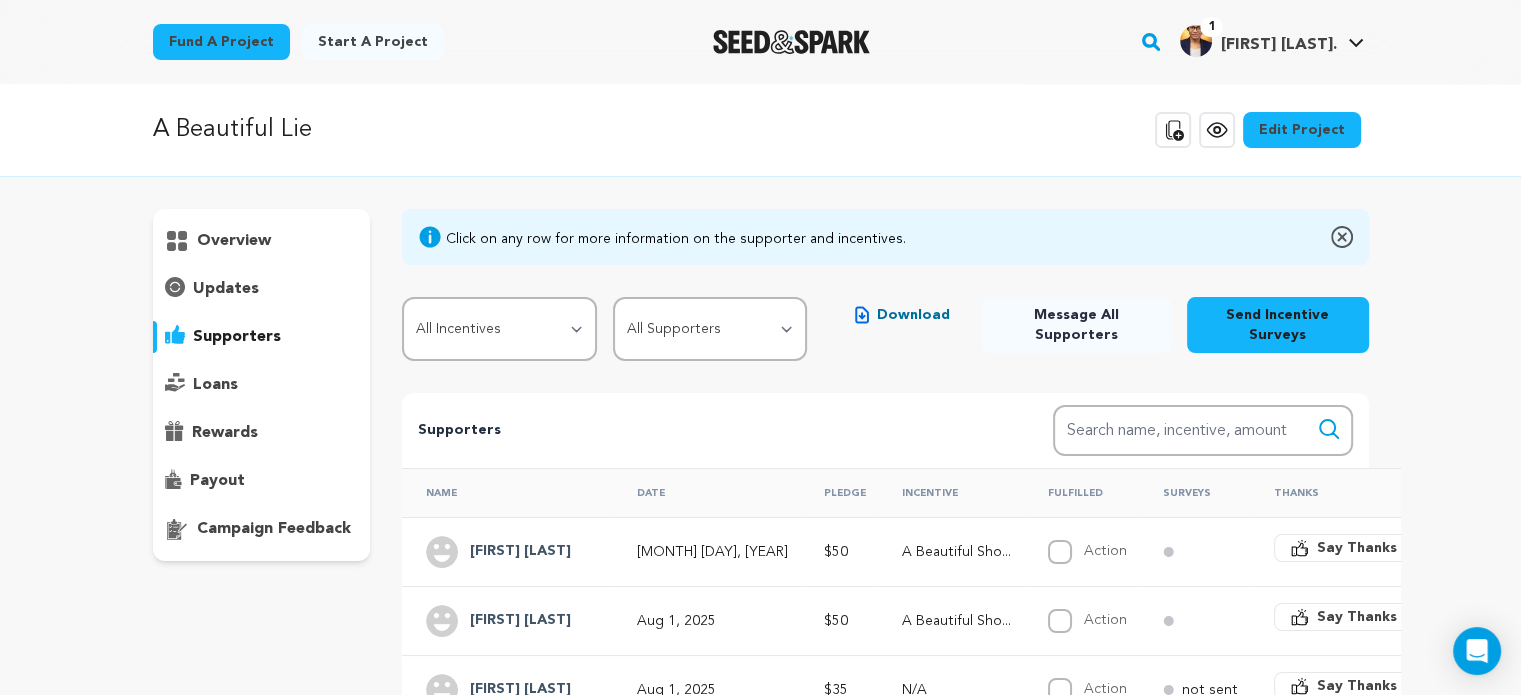 click on "Download" at bounding box center [913, 315] 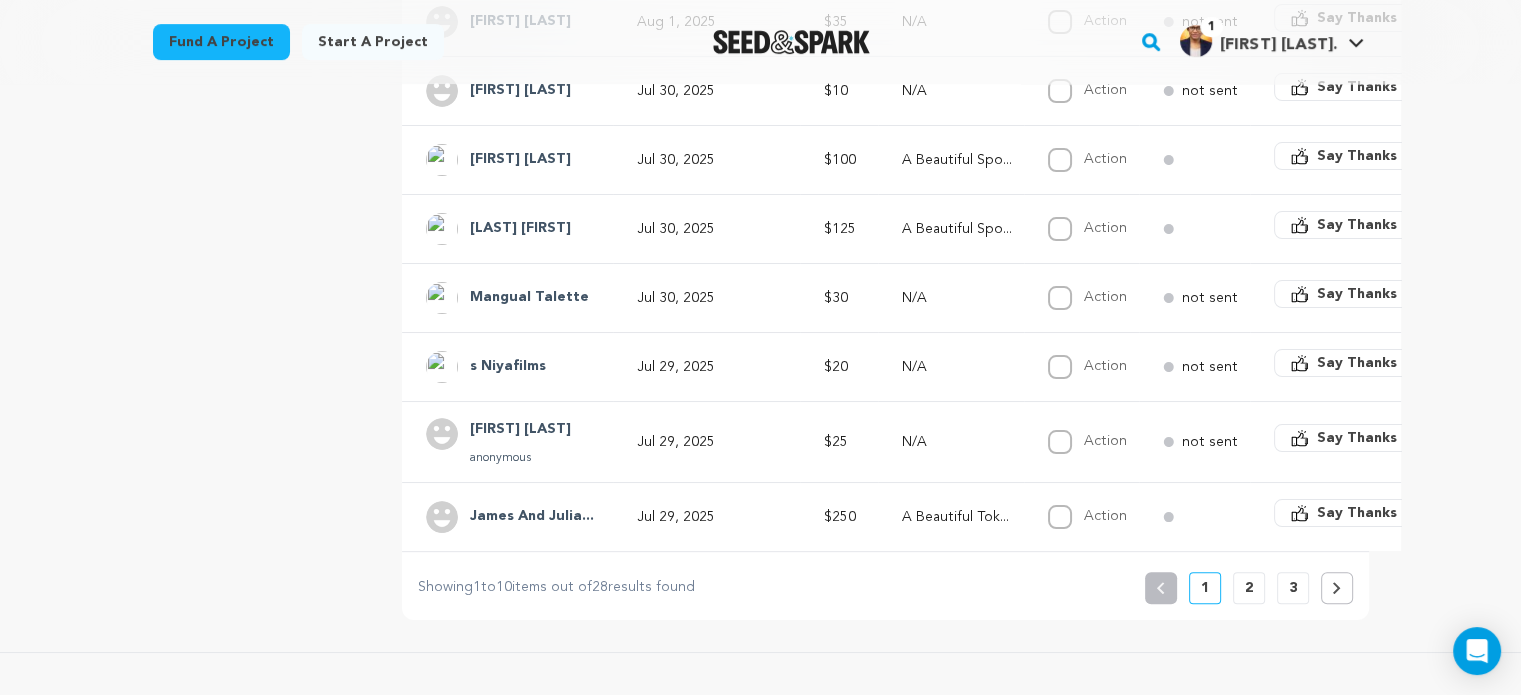 click on "Say Thanks" at bounding box center (1357, 438) 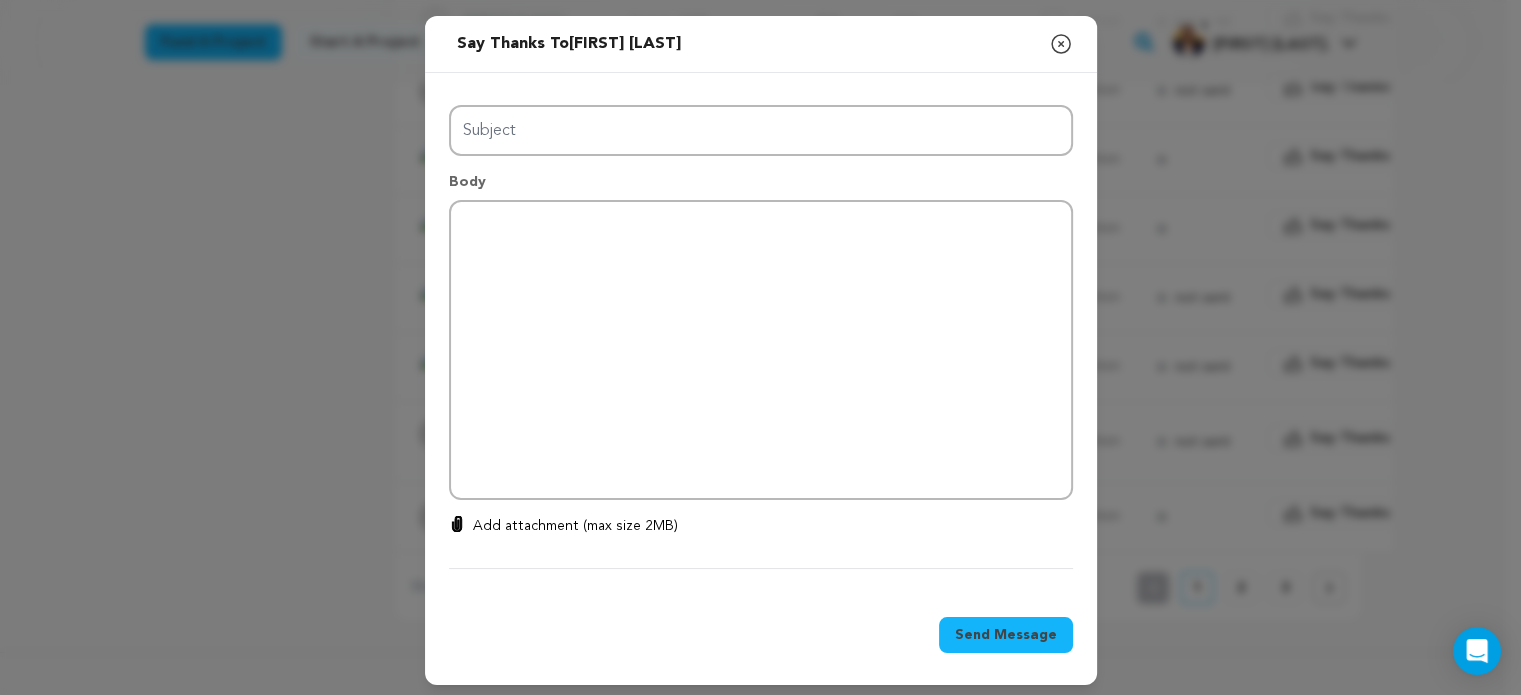 scroll, scrollTop: 666, scrollLeft: 0, axis: vertical 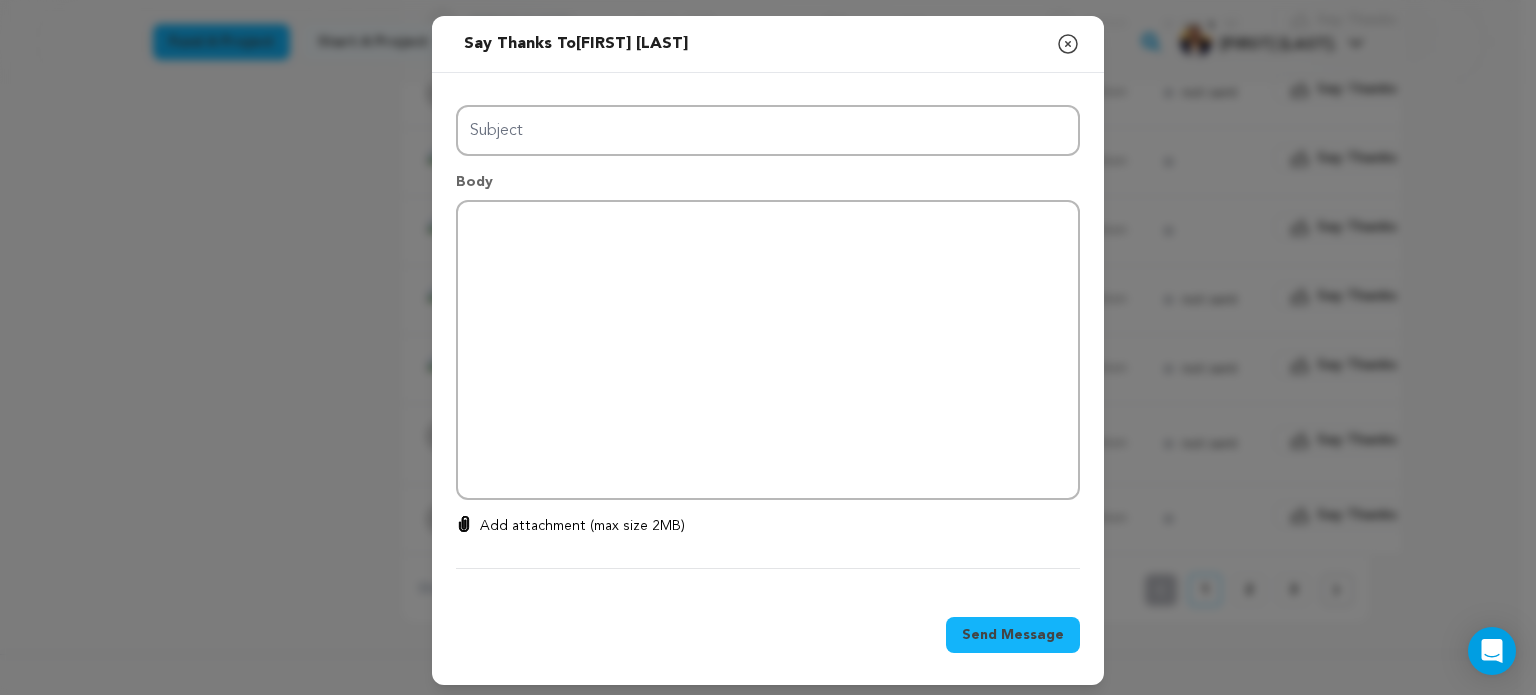 type on "Thanks for your support!" 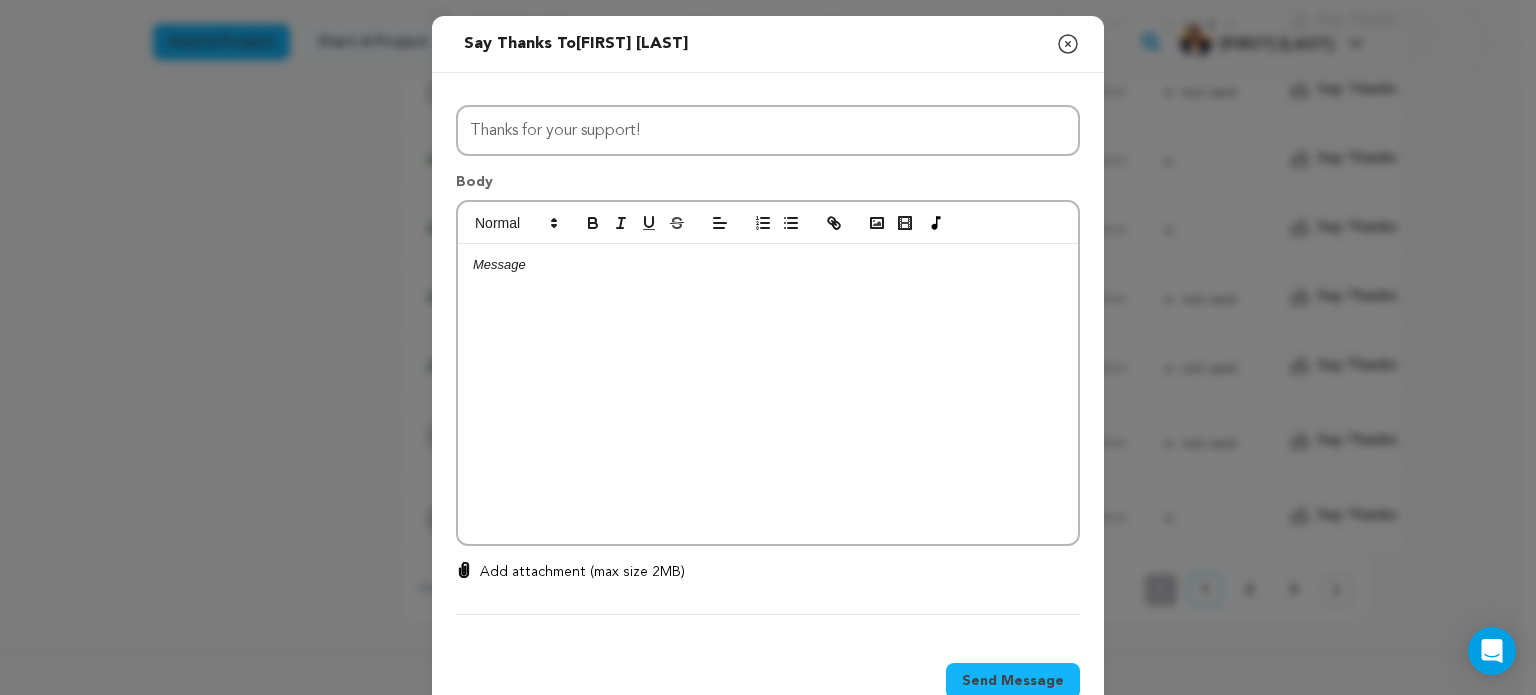 click 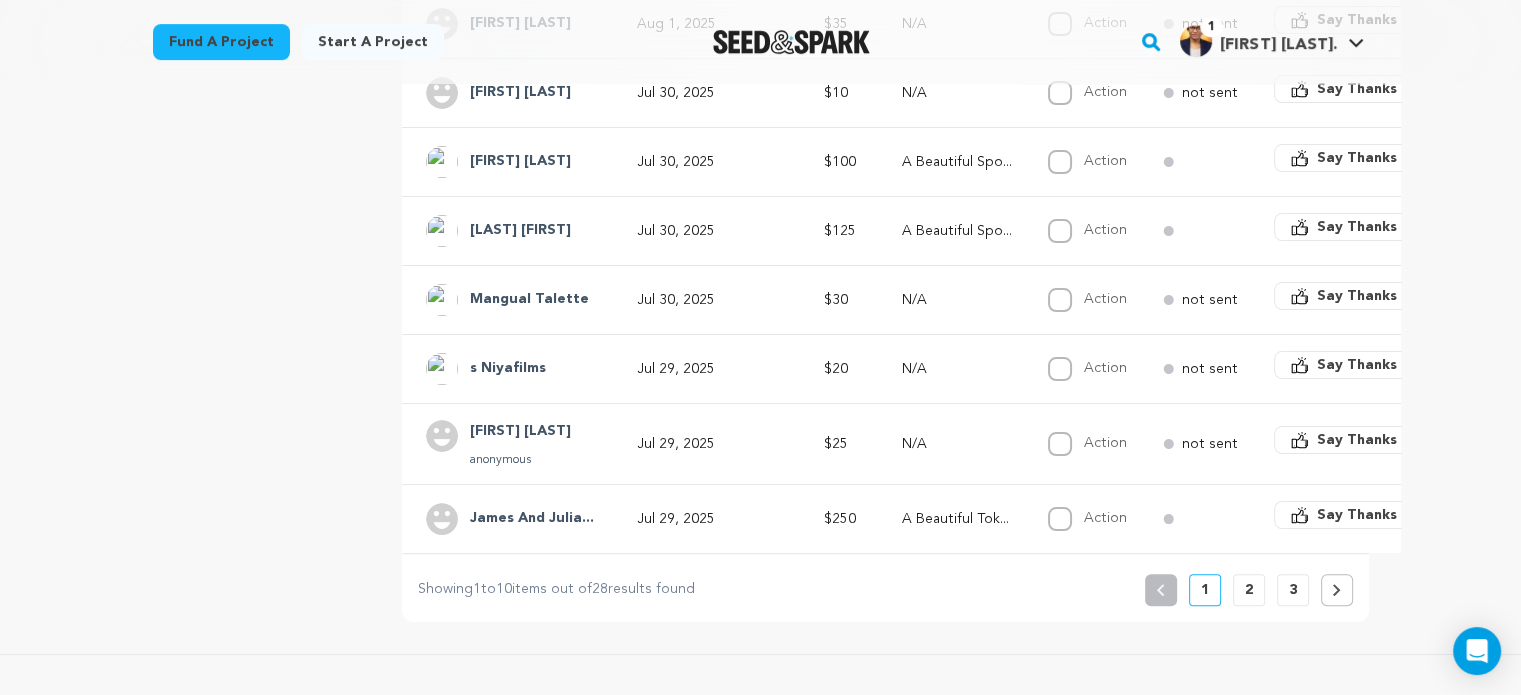 click 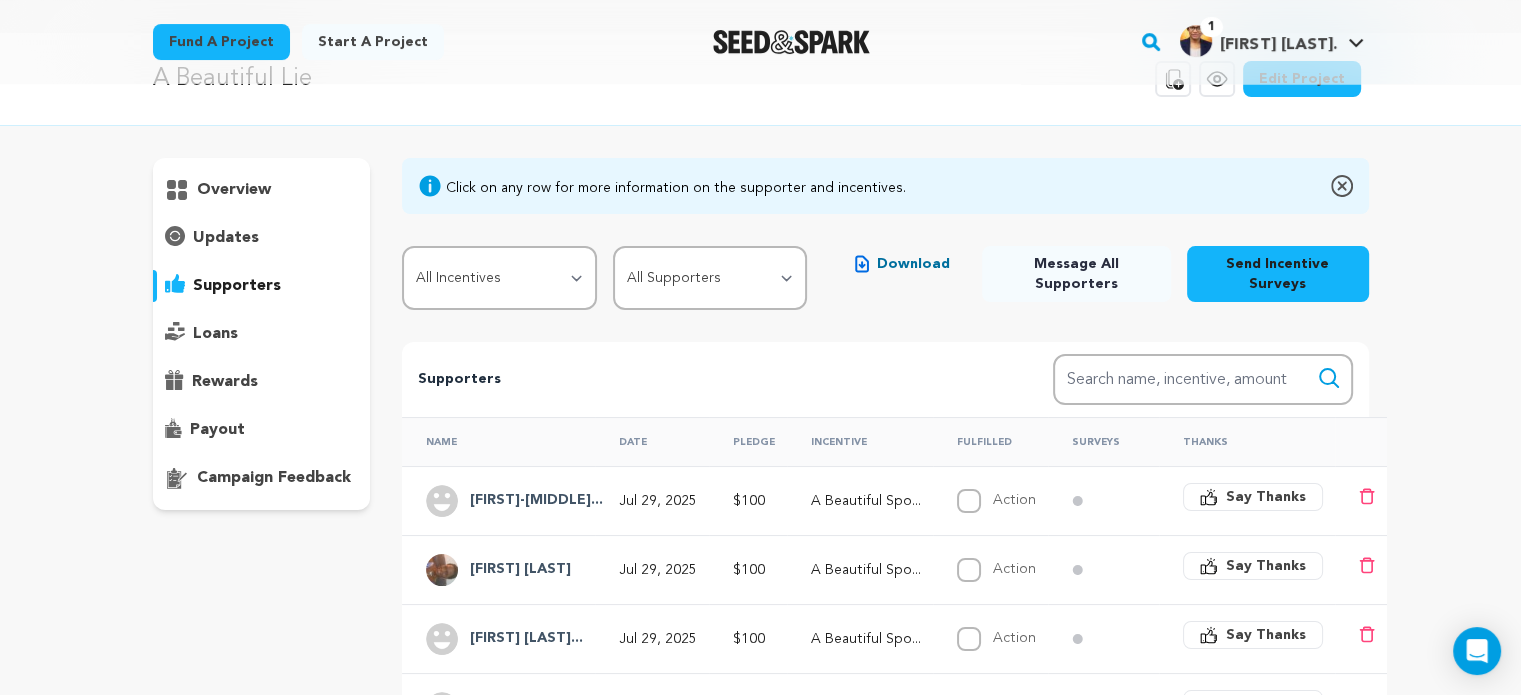scroll, scrollTop: 0, scrollLeft: 0, axis: both 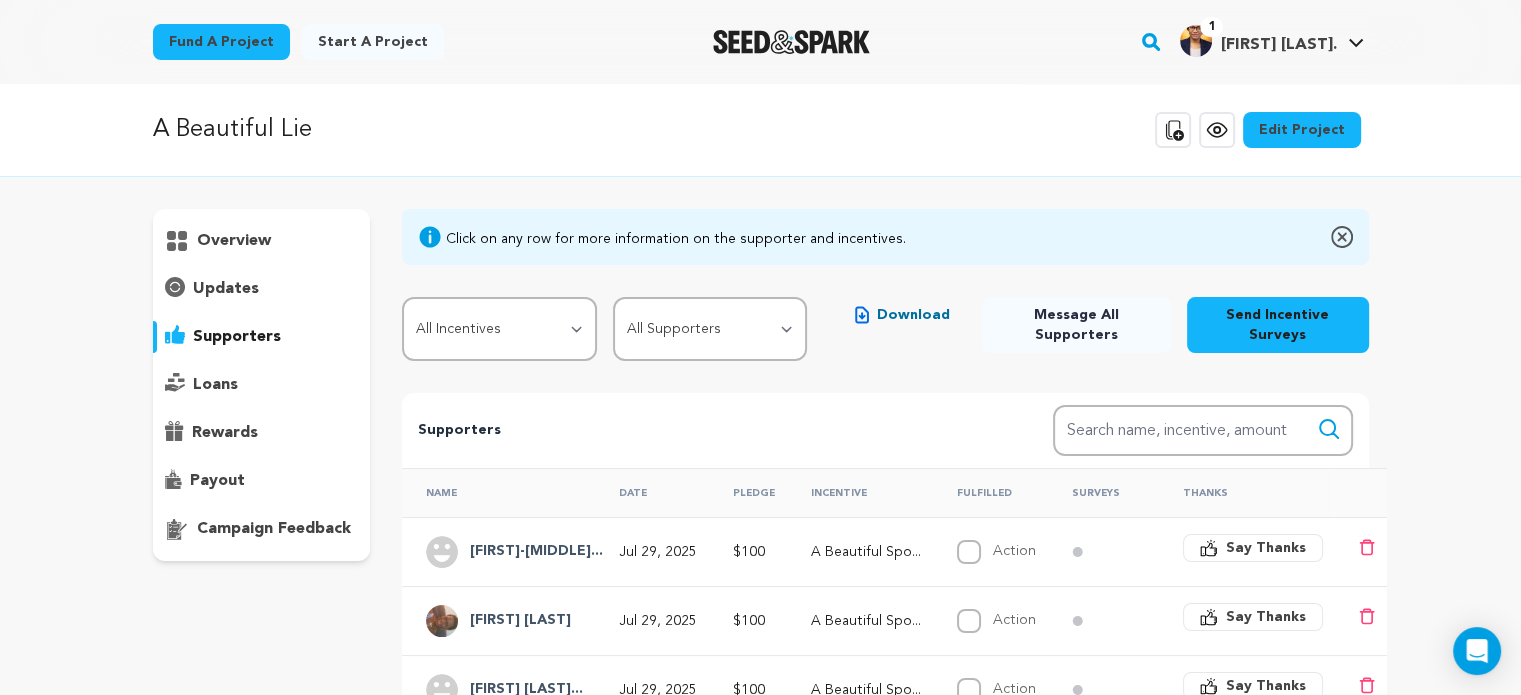 click on "updates" at bounding box center [226, 289] 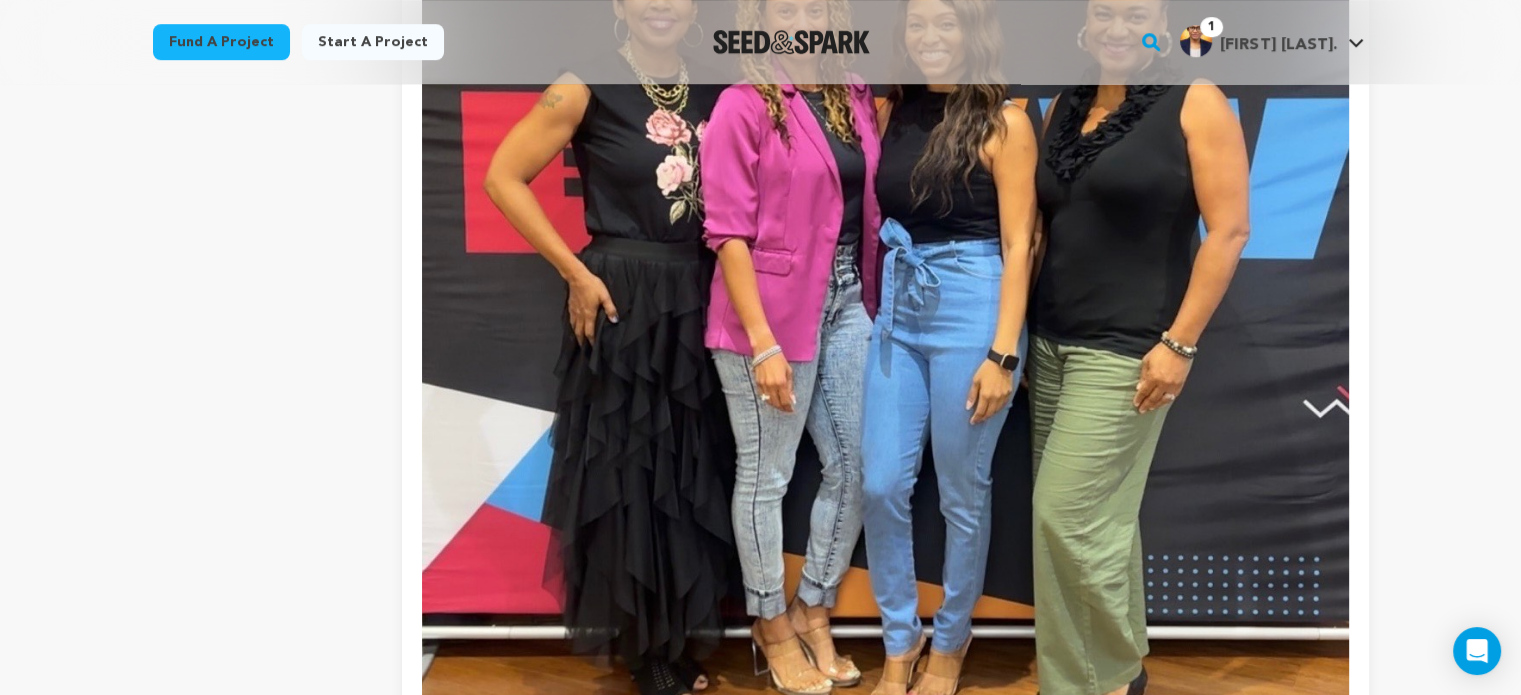 scroll, scrollTop: 0, scrollLeft: 0, axis: both 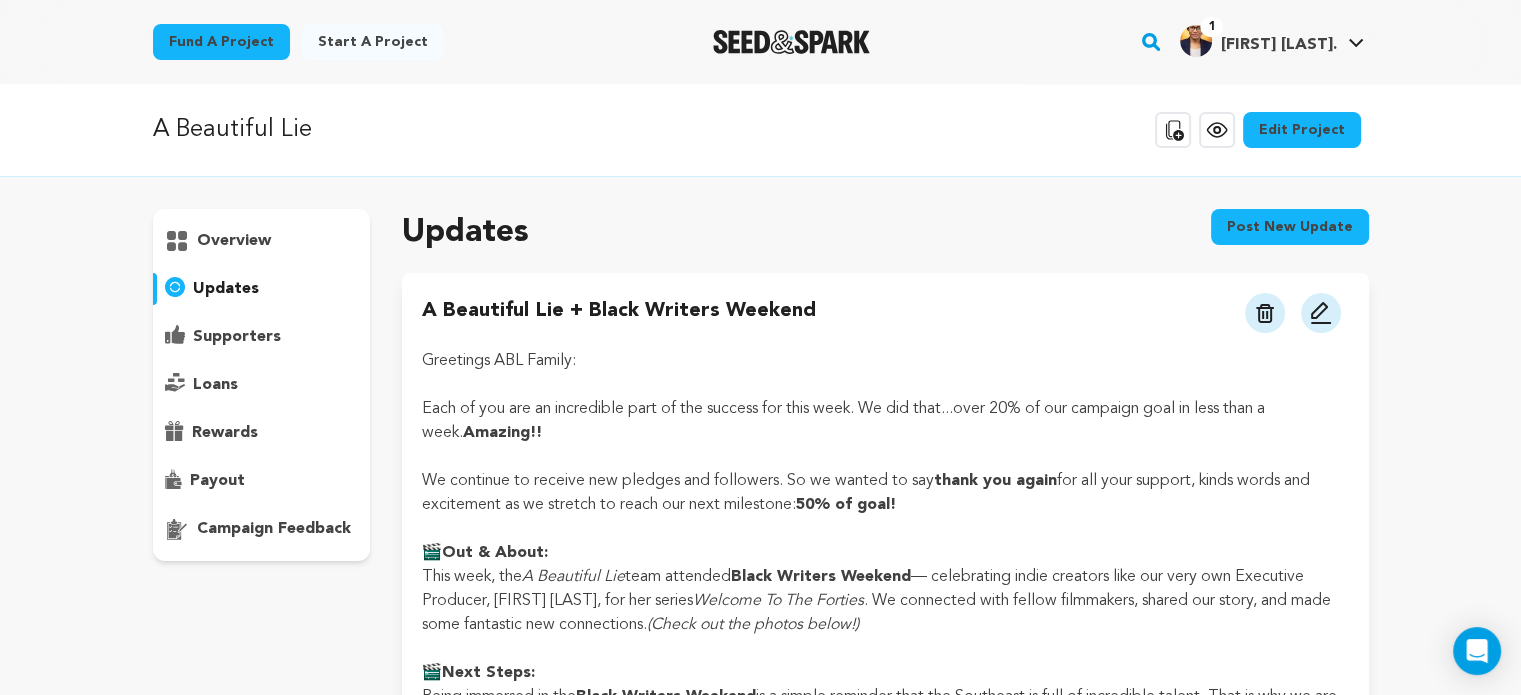 click on "campaign feedback" at bounding box center (274, 529) 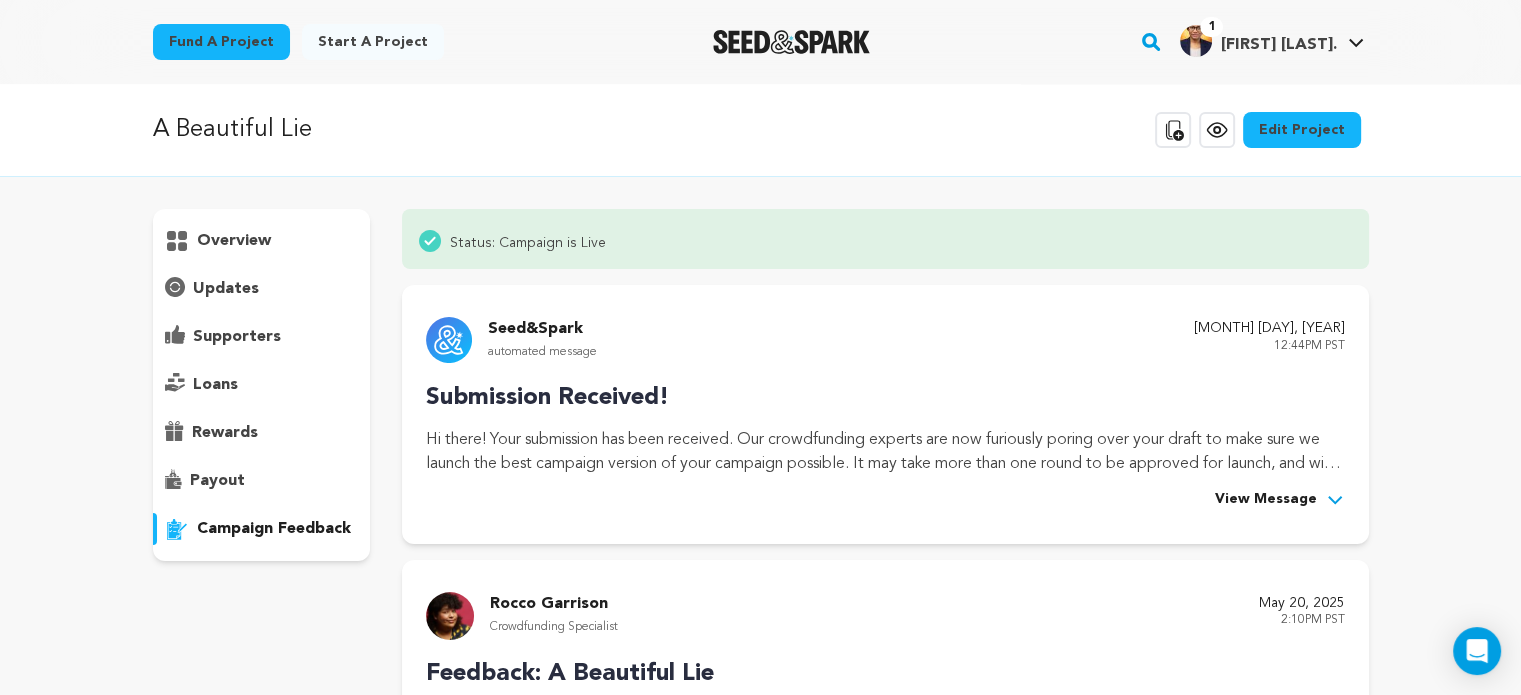 click on "overview" at bounding box center (234, 241) 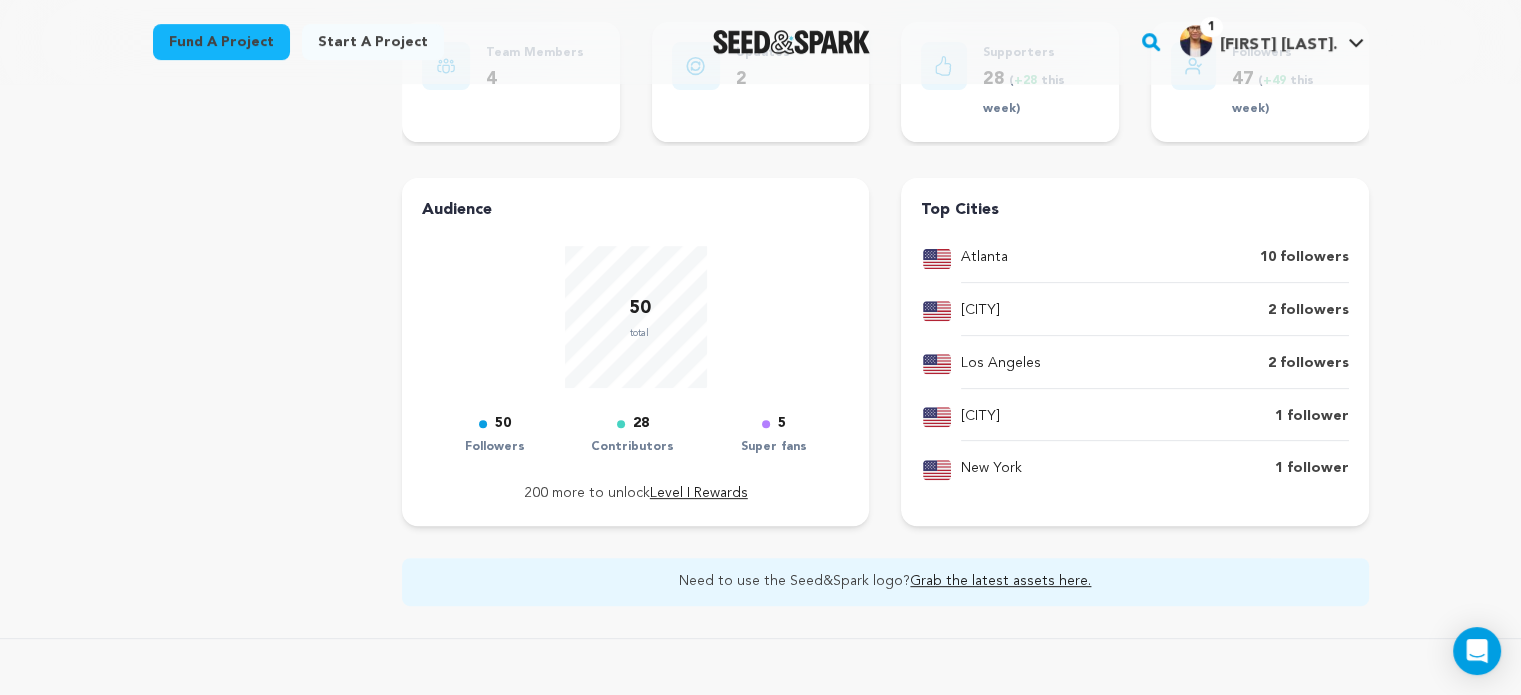 scroll, scrollTop: 672, scrollLeft: 0, axis: vertical 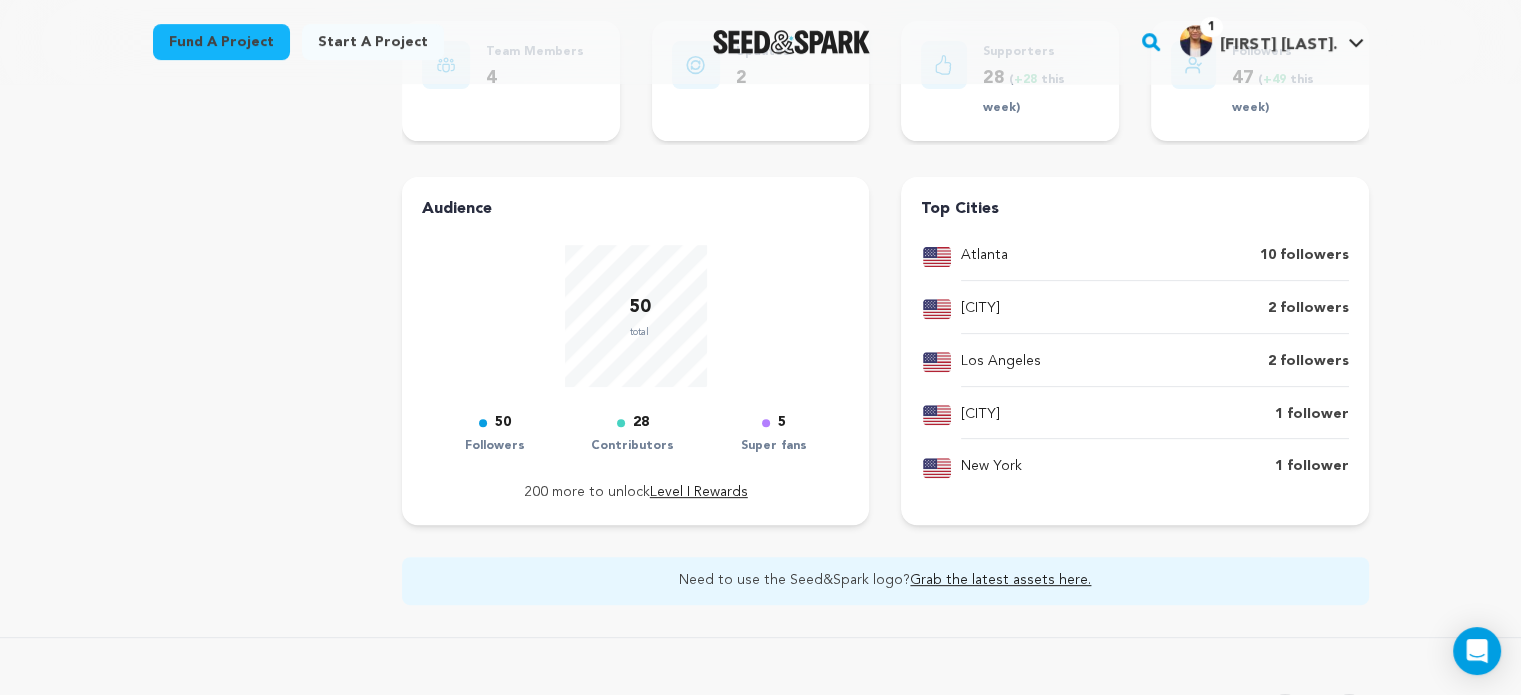 click on "2 followers" at bounding box center [1308, 362] 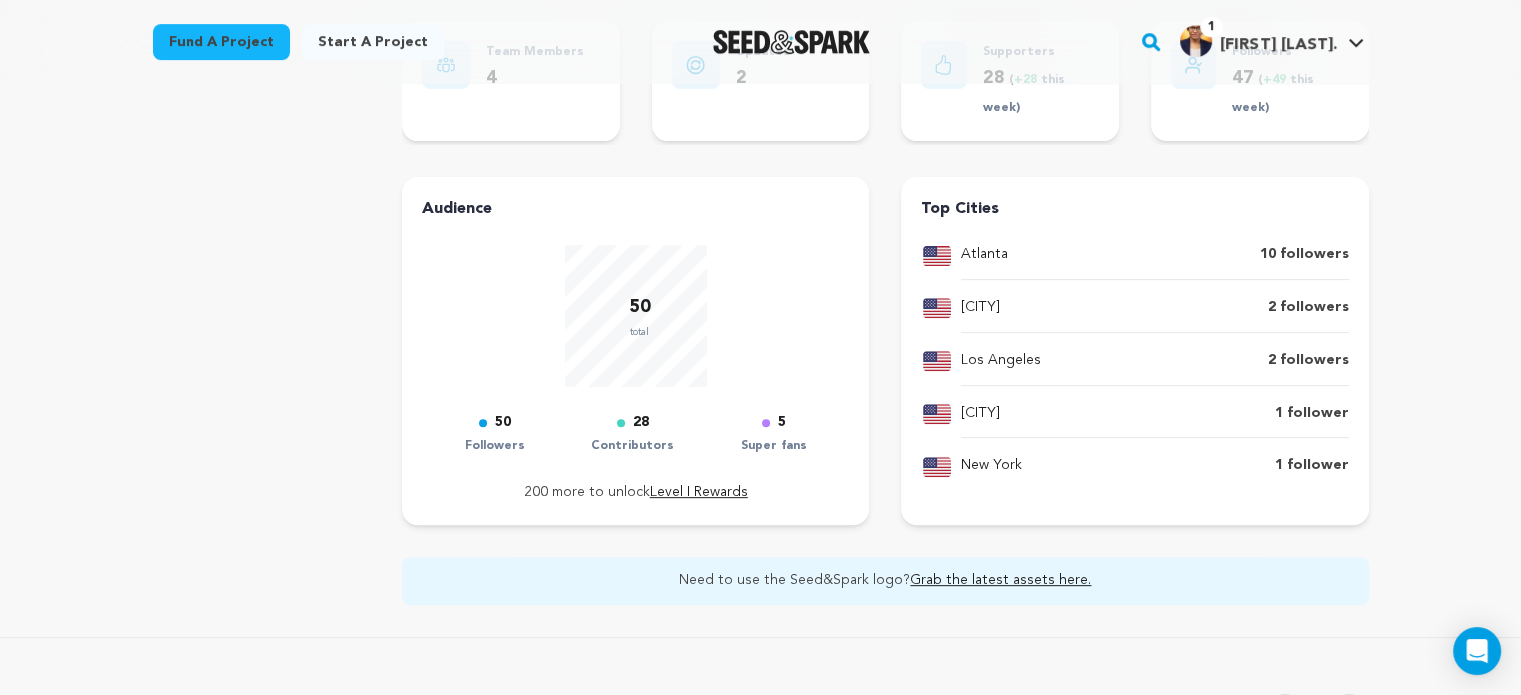 click on "[CITY]
2 followers" at bounding box center (1154, 367) 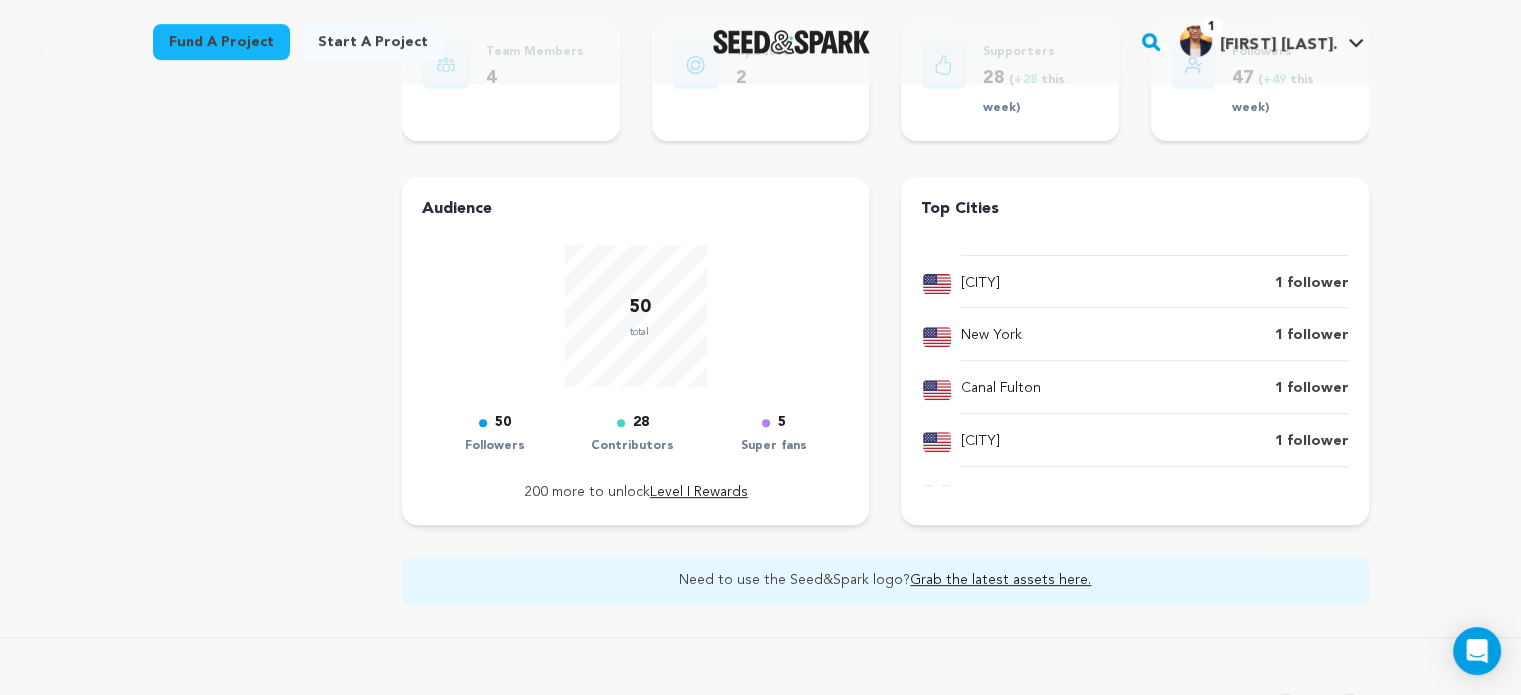 scroll, scrollTop: 0, scrollLeft: 0, axis: both 